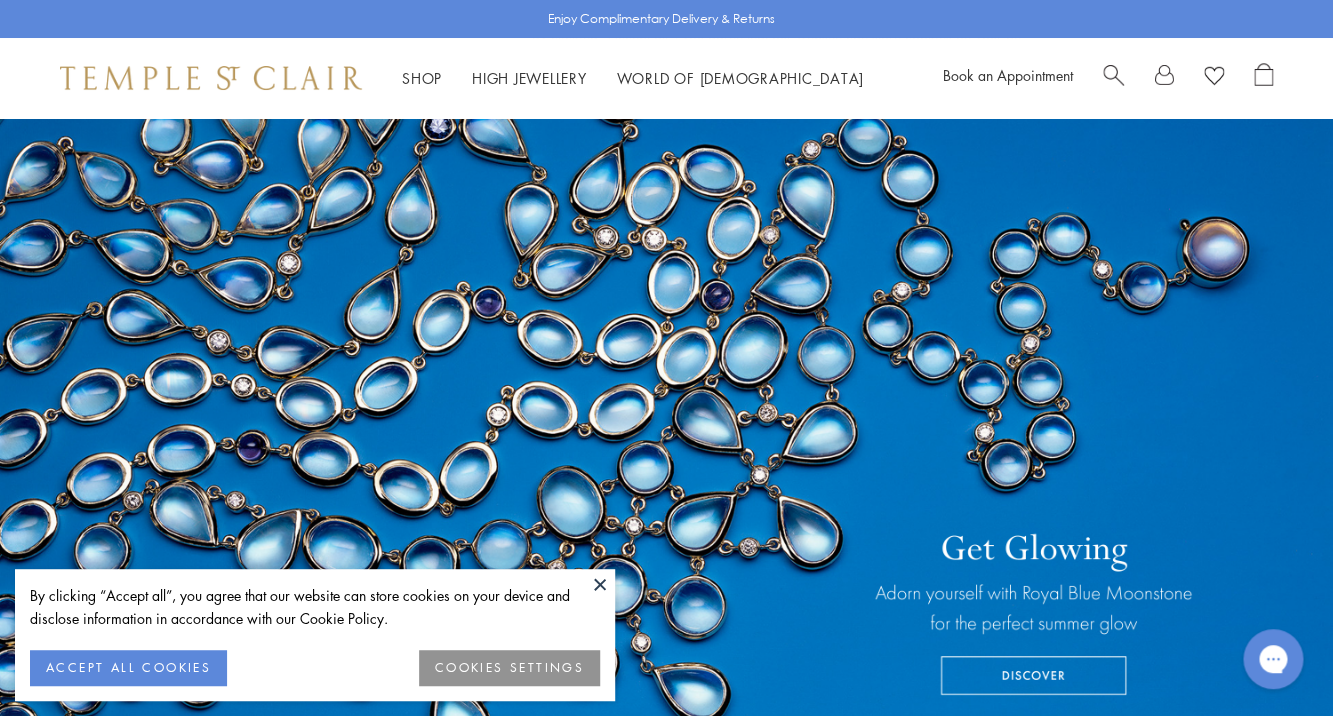 scroll, scrollTop: 0, scrollLeft: 0, axis: both 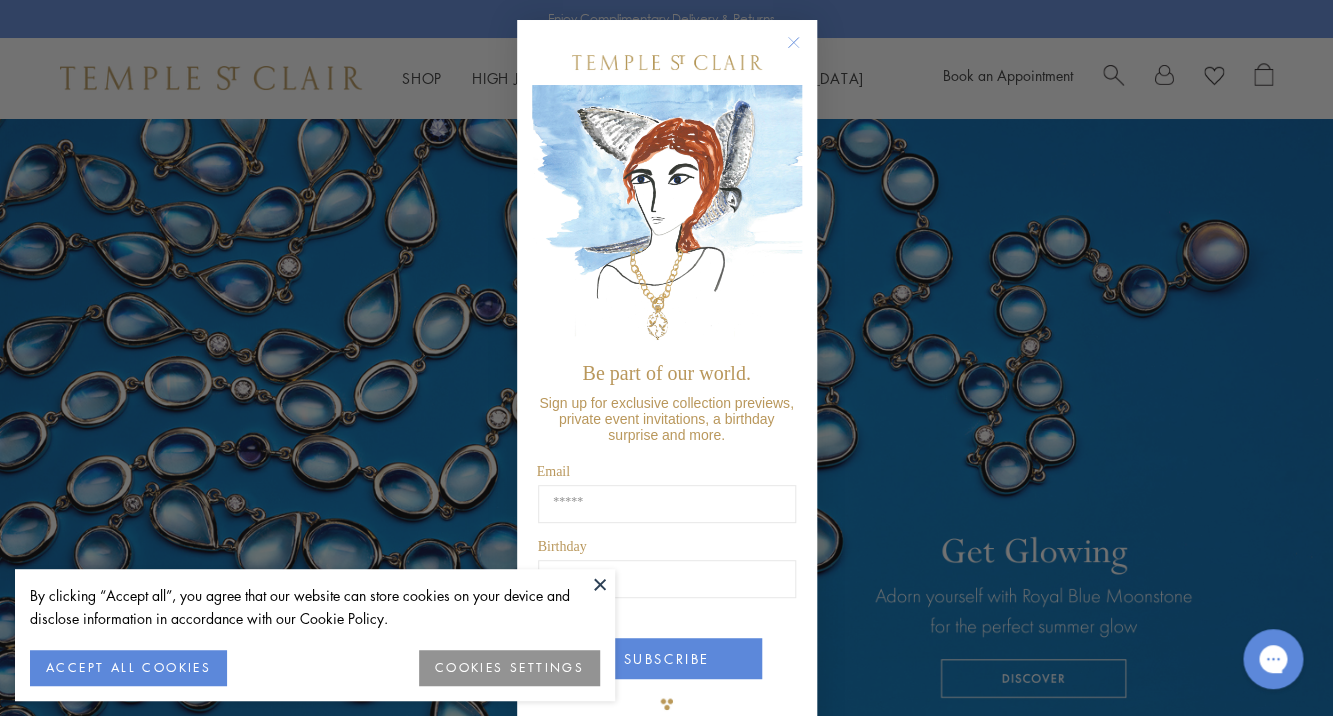click 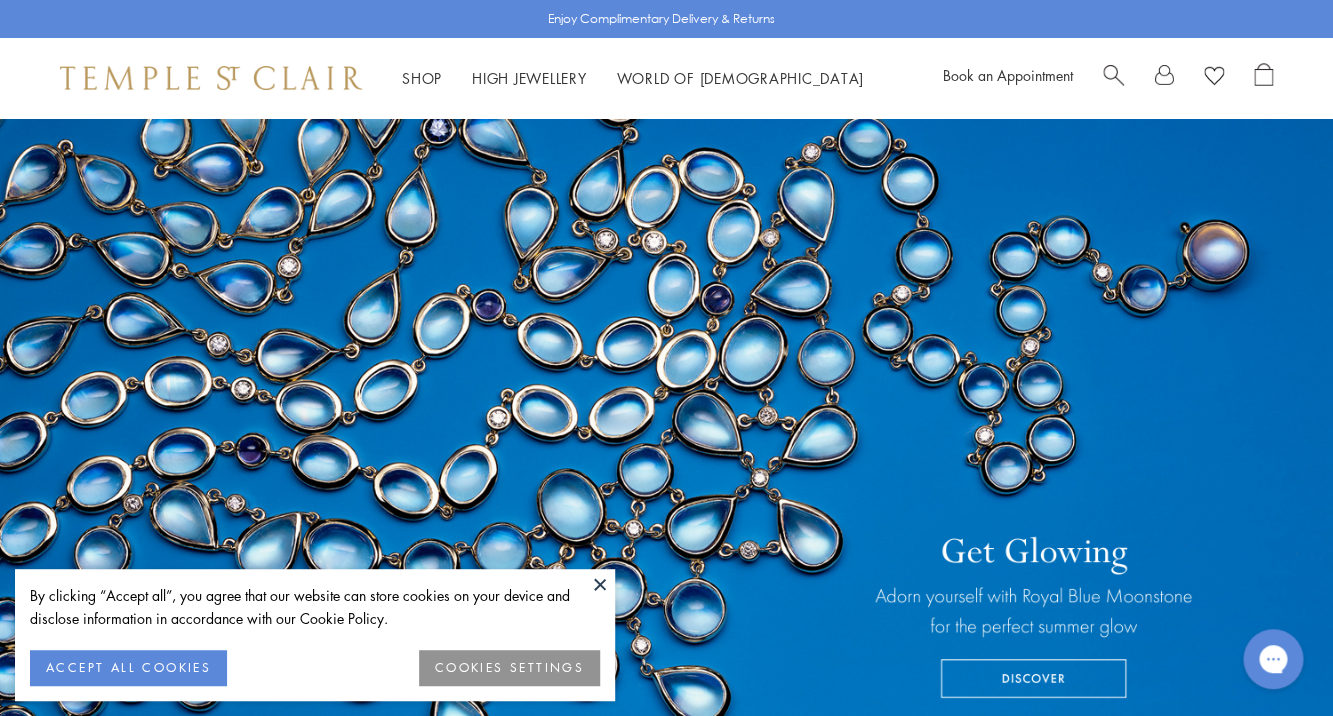 click at bounding box center (1113, 73) 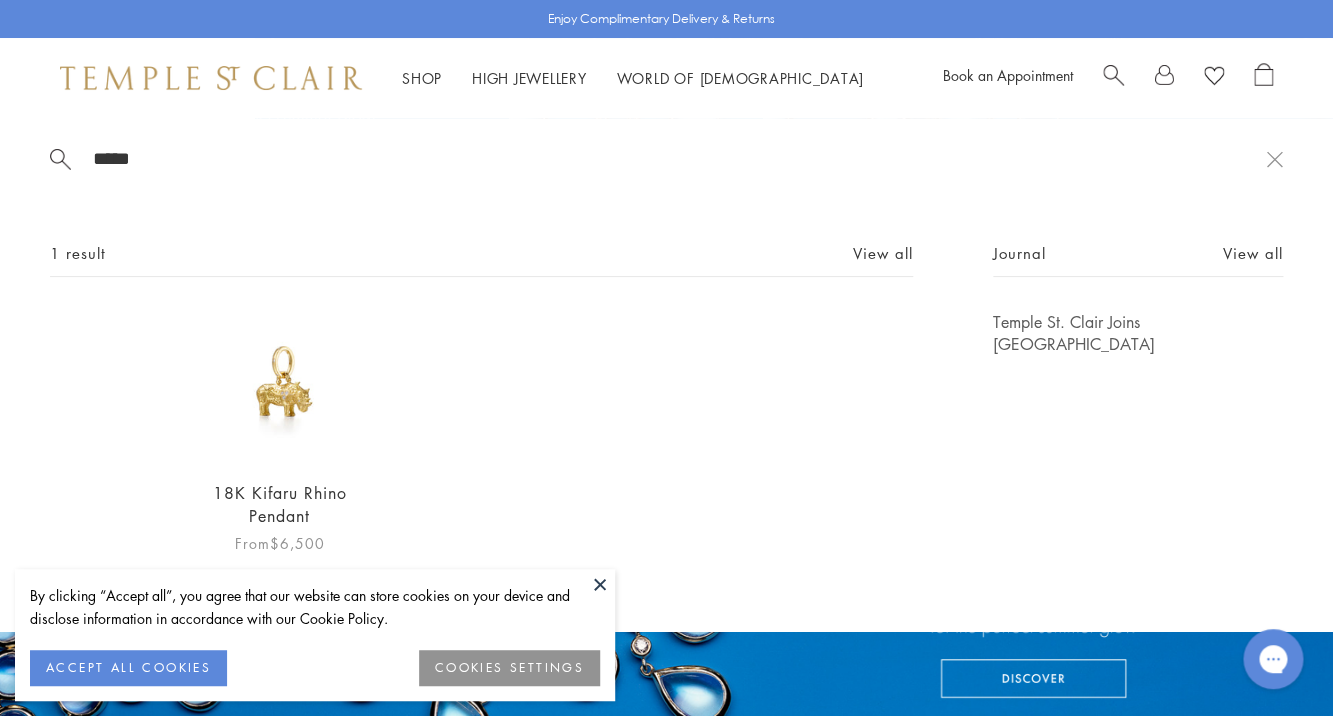 type on "*****" 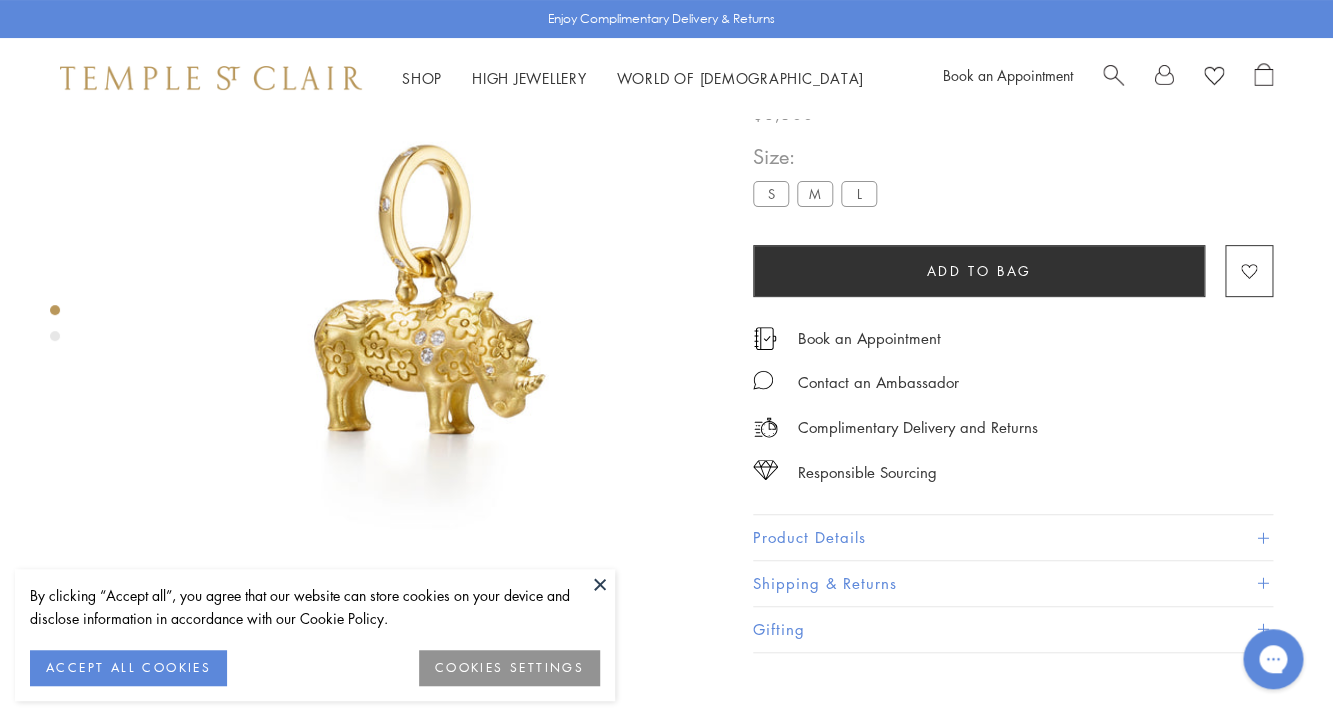 scroll, scrollTop: 0, scrollLeft: 0, axis: both 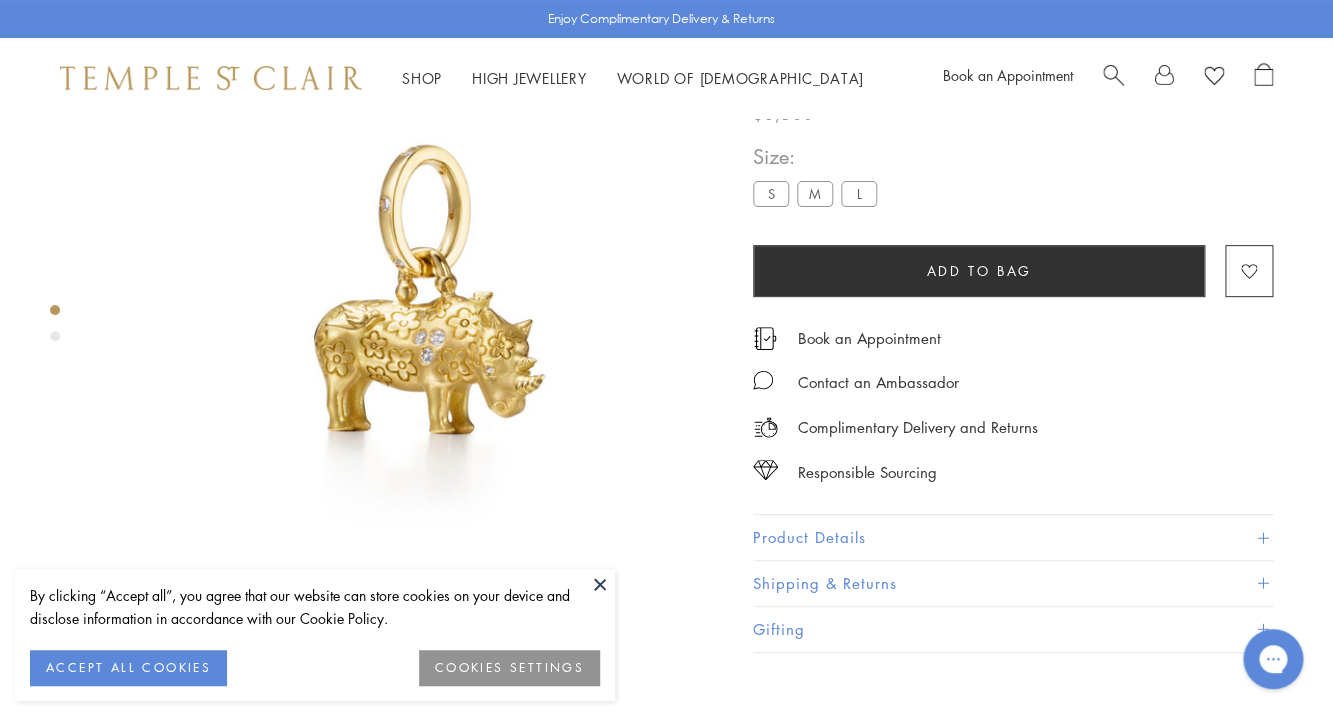click at bounding box center (600, 584) 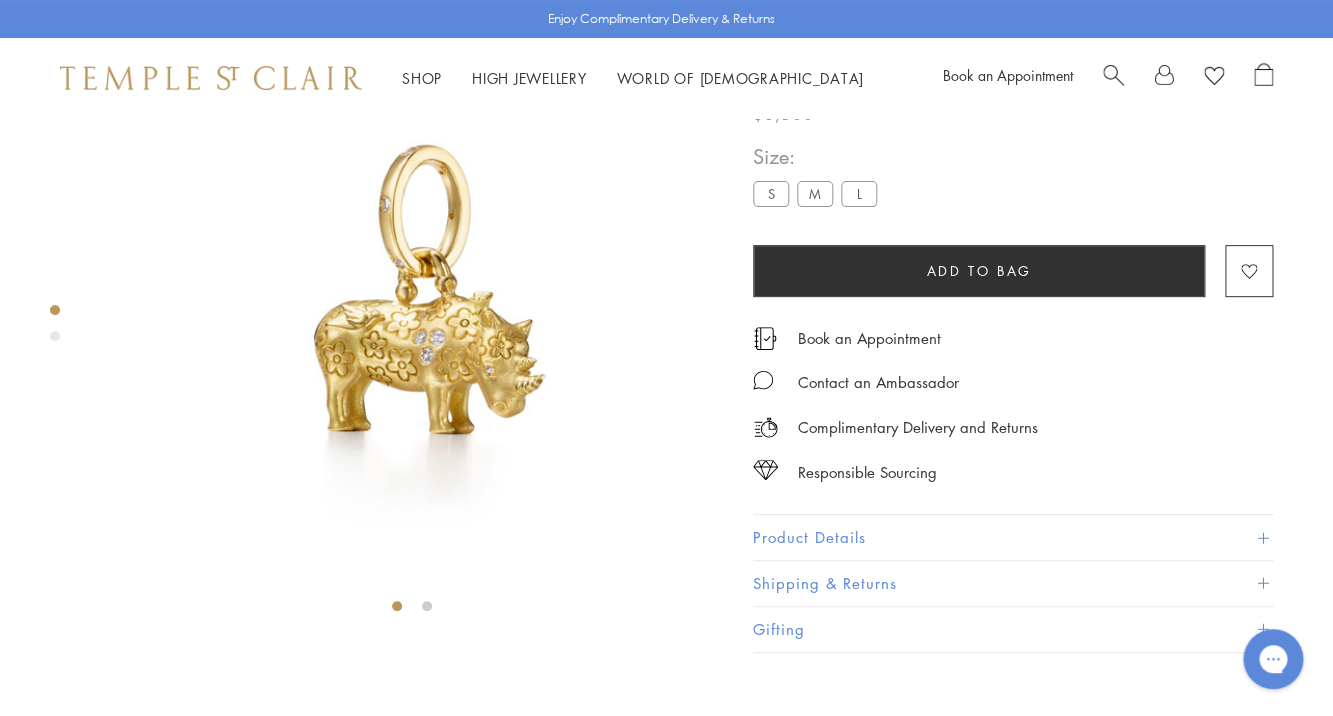 click on "M" at bounding box center (815, 194) 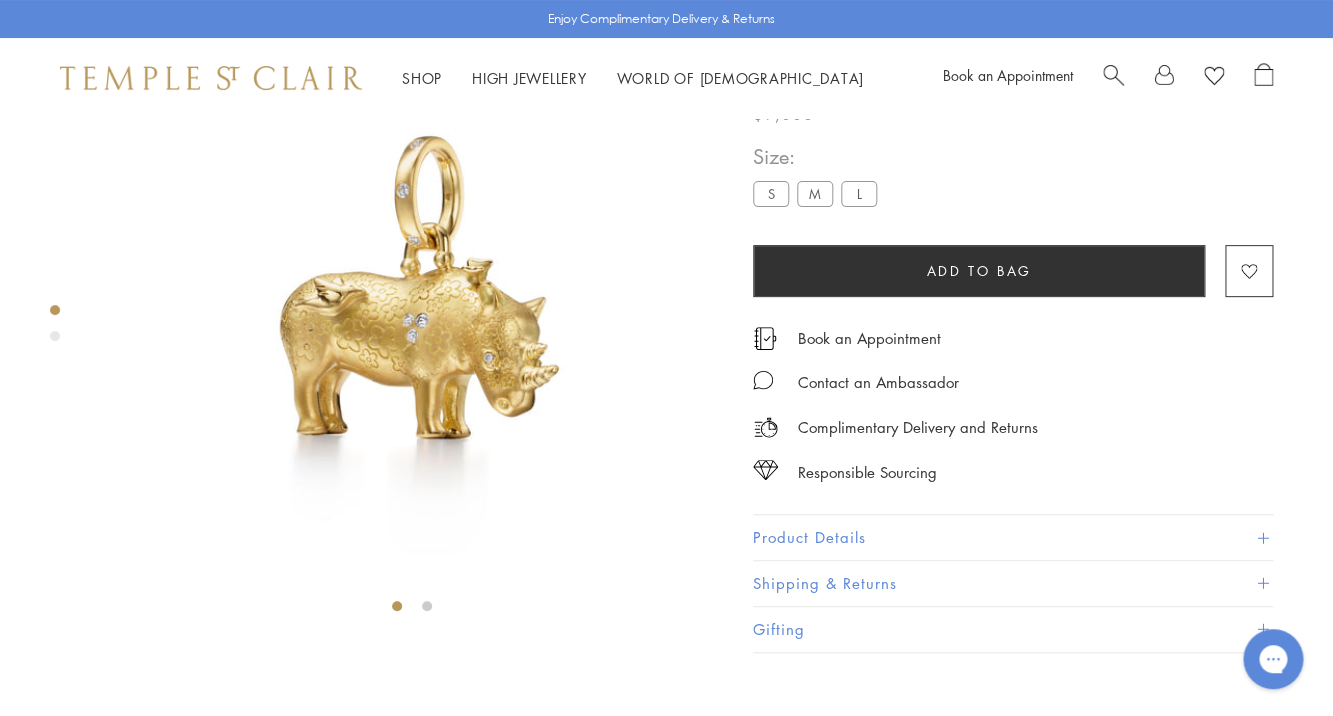 click on "L" at bounding box center [859, 194] 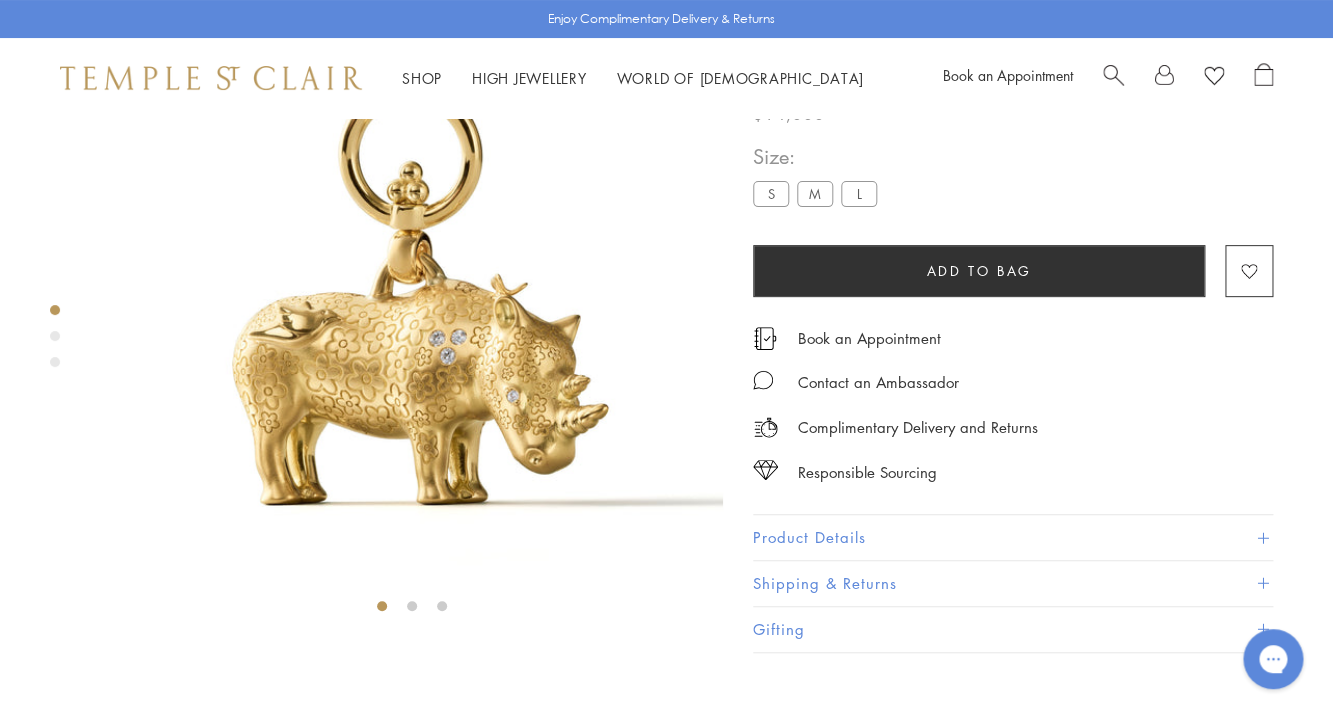 click on "S" at bounding box center (771, 194) 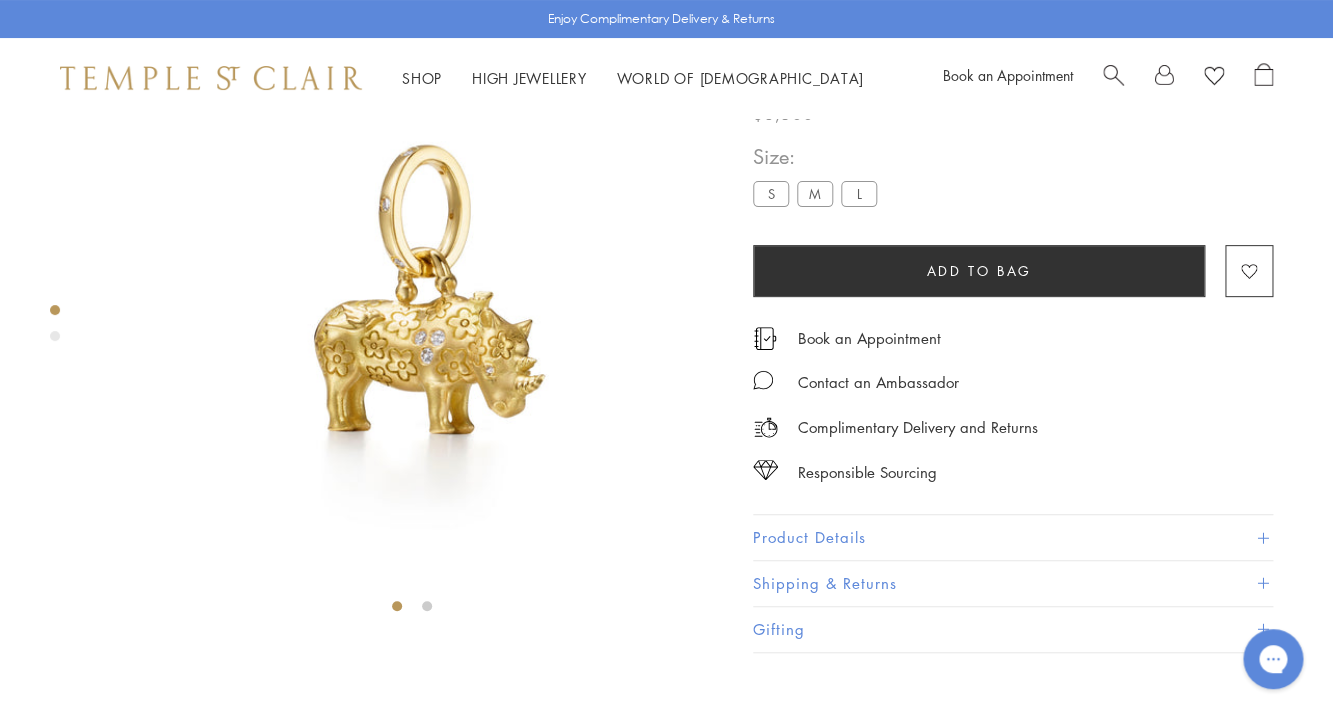 click at bounding box center [411, 311] 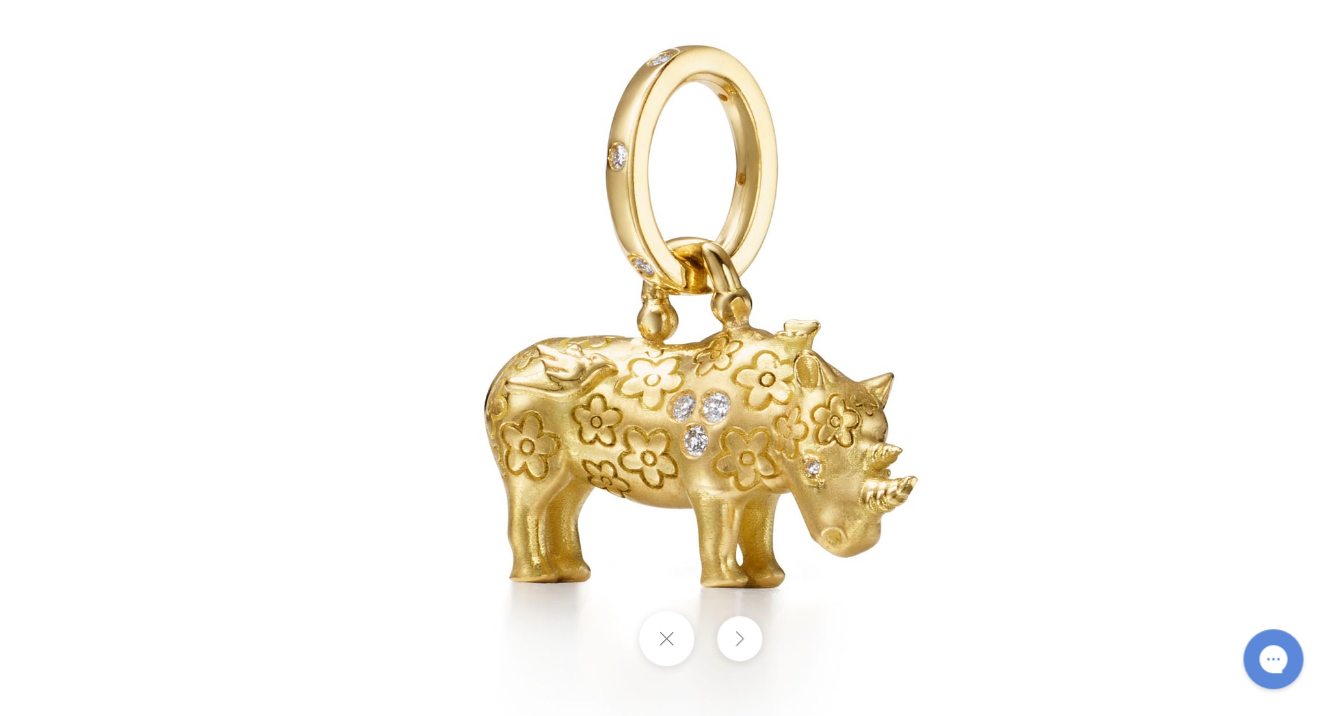 click at bounding box center (666, 638) 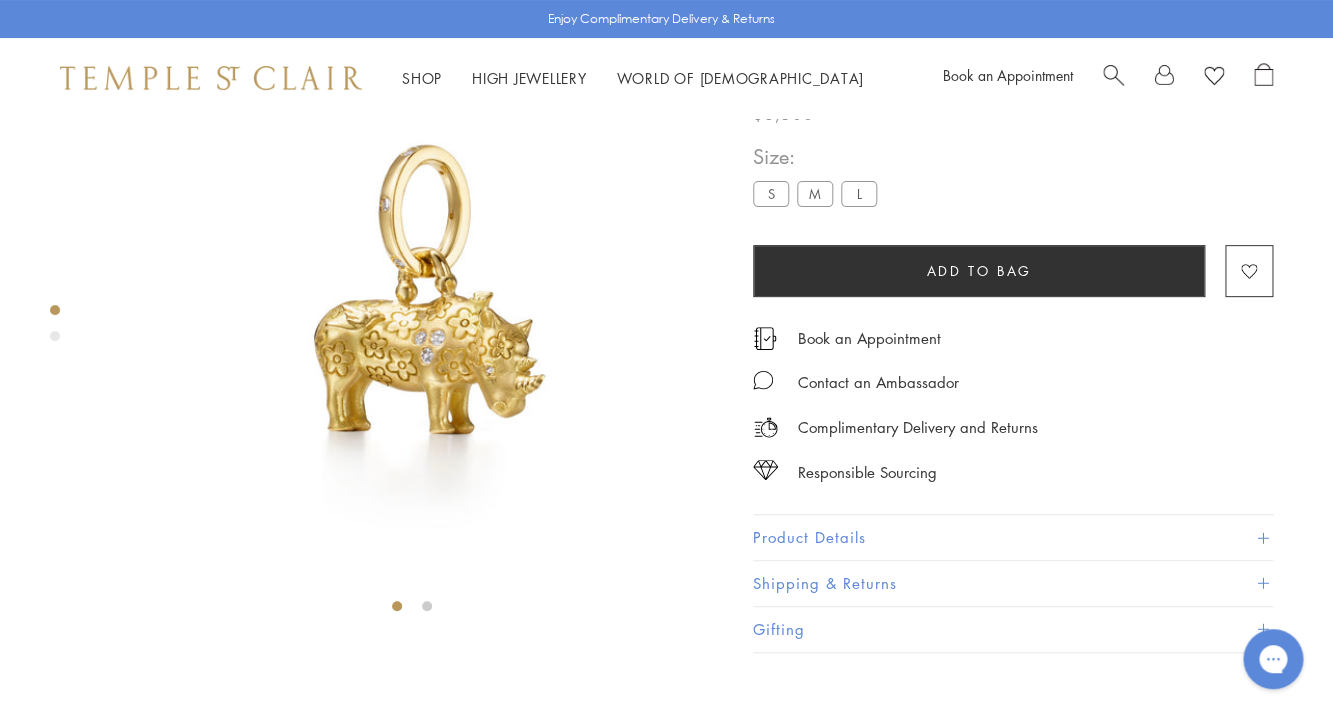 click on "M" at bounding box center [815, 194] 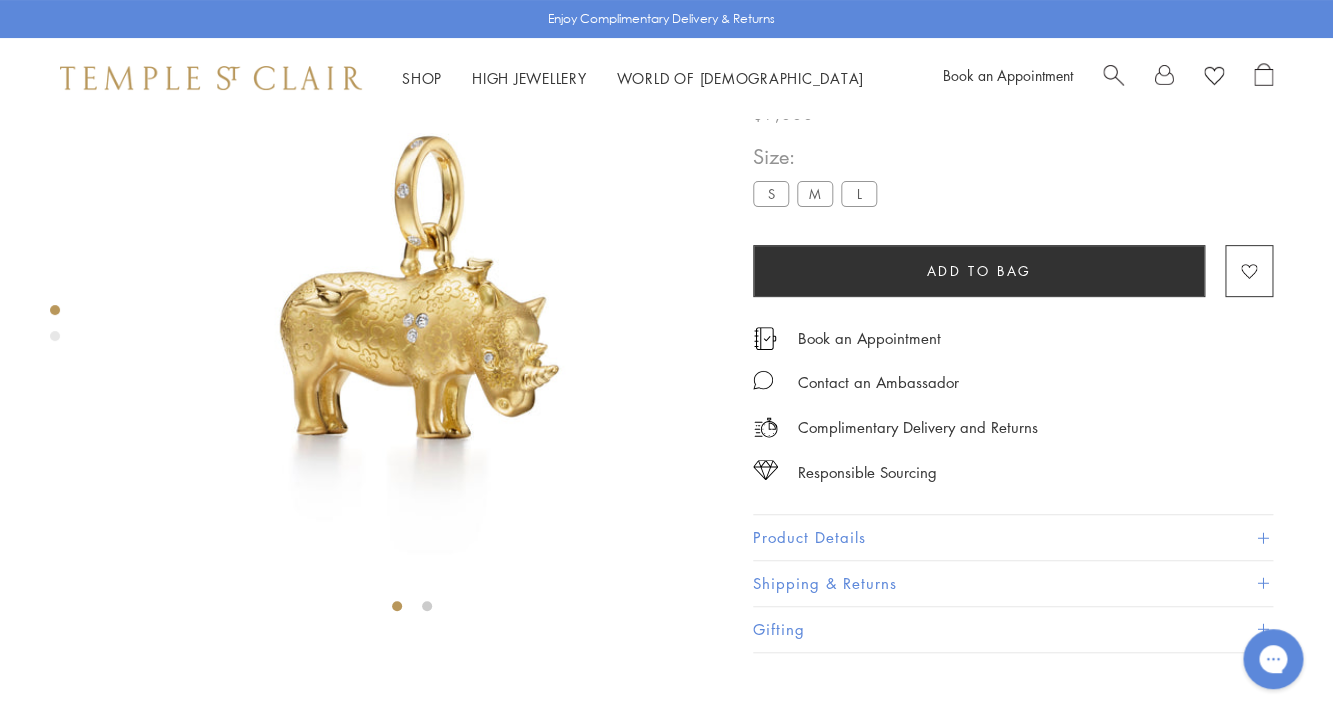 click on "S" at bounding box center [771, 194] 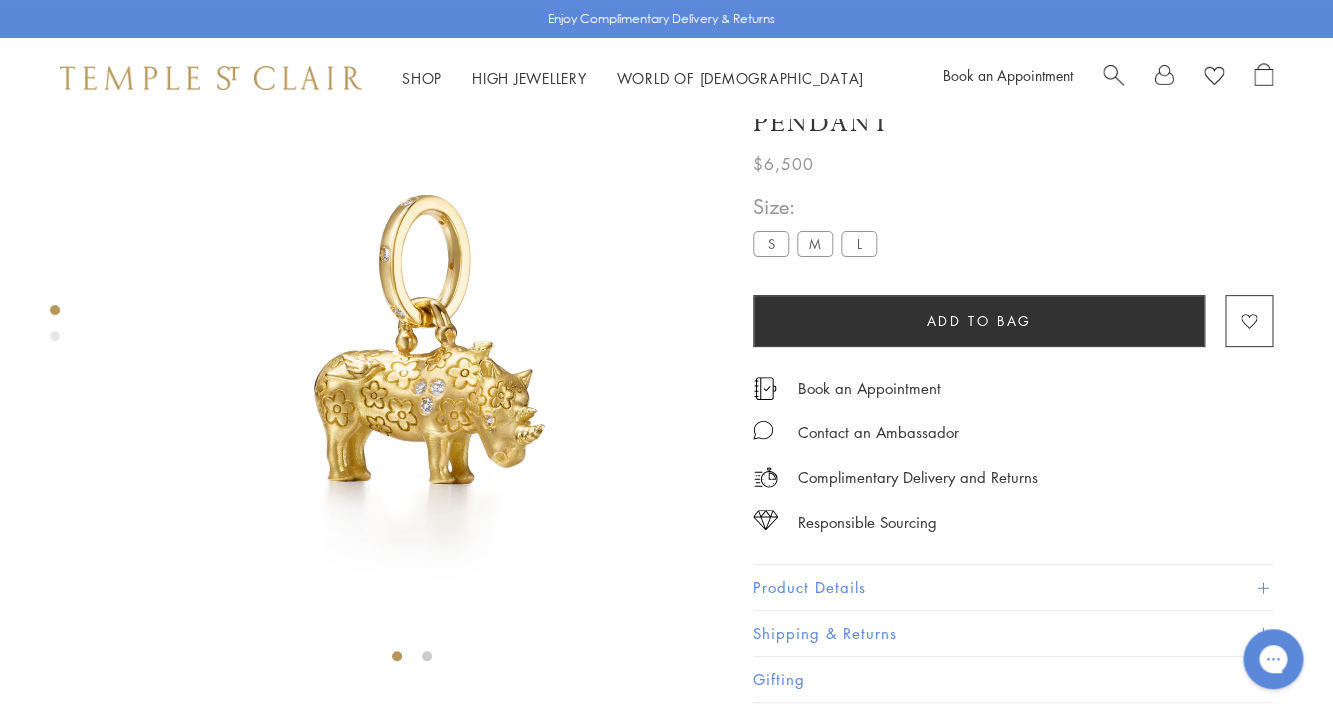 scroll, scrollTop: 58, scrollLeft: 0, axis: vertical 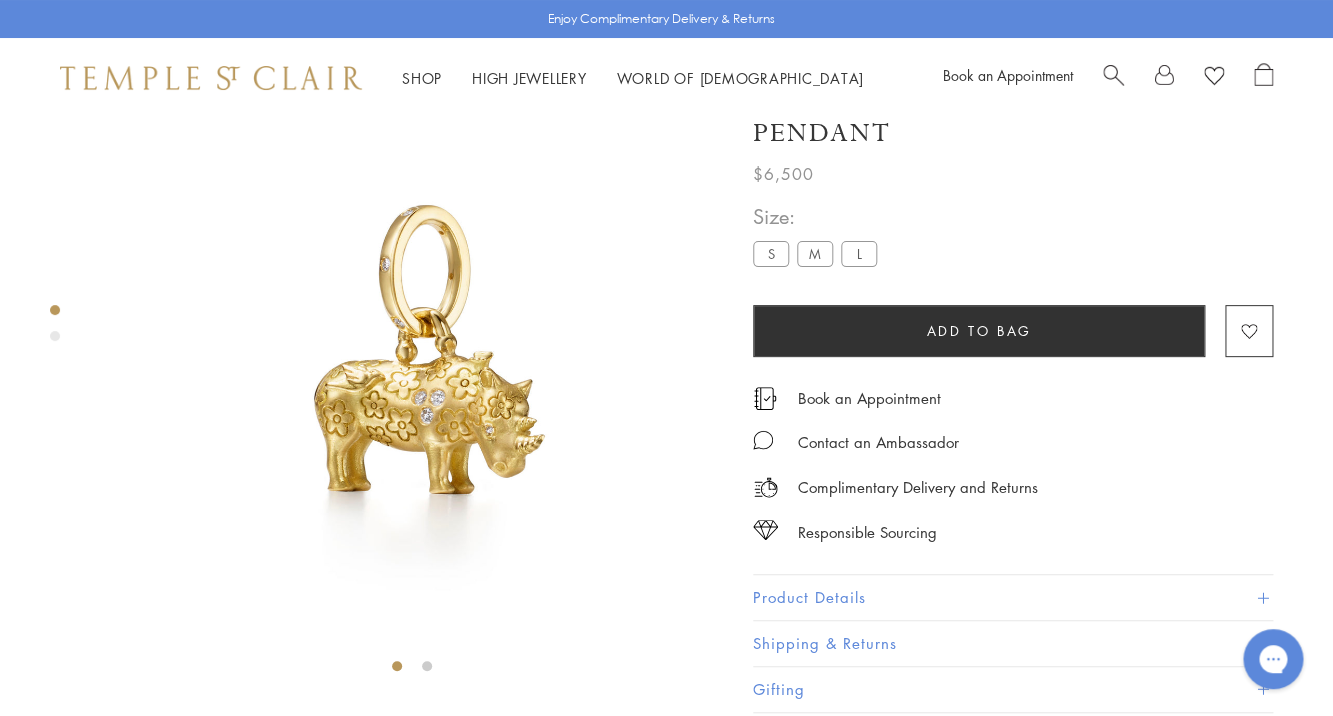 click on "S" at bounding box center (771, 254) 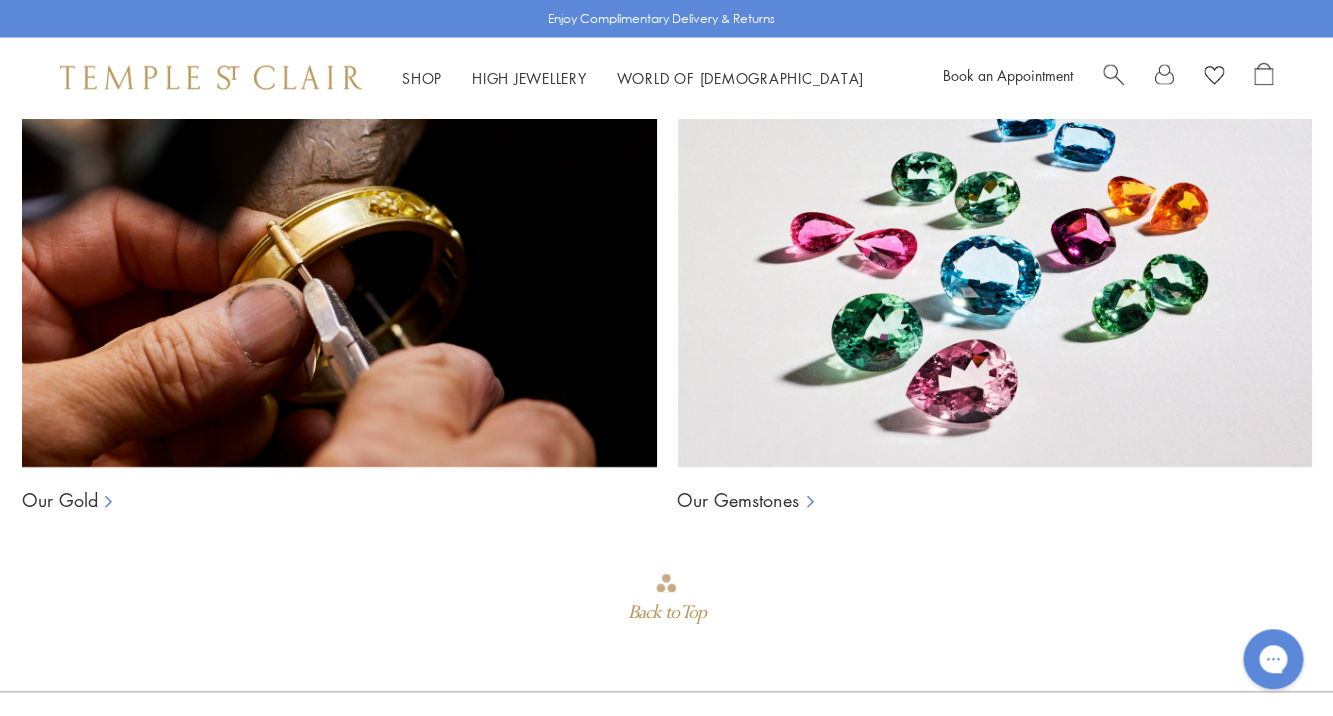 scroll, scrollTop: 1336, scrollLeft: 0, axis: vertical 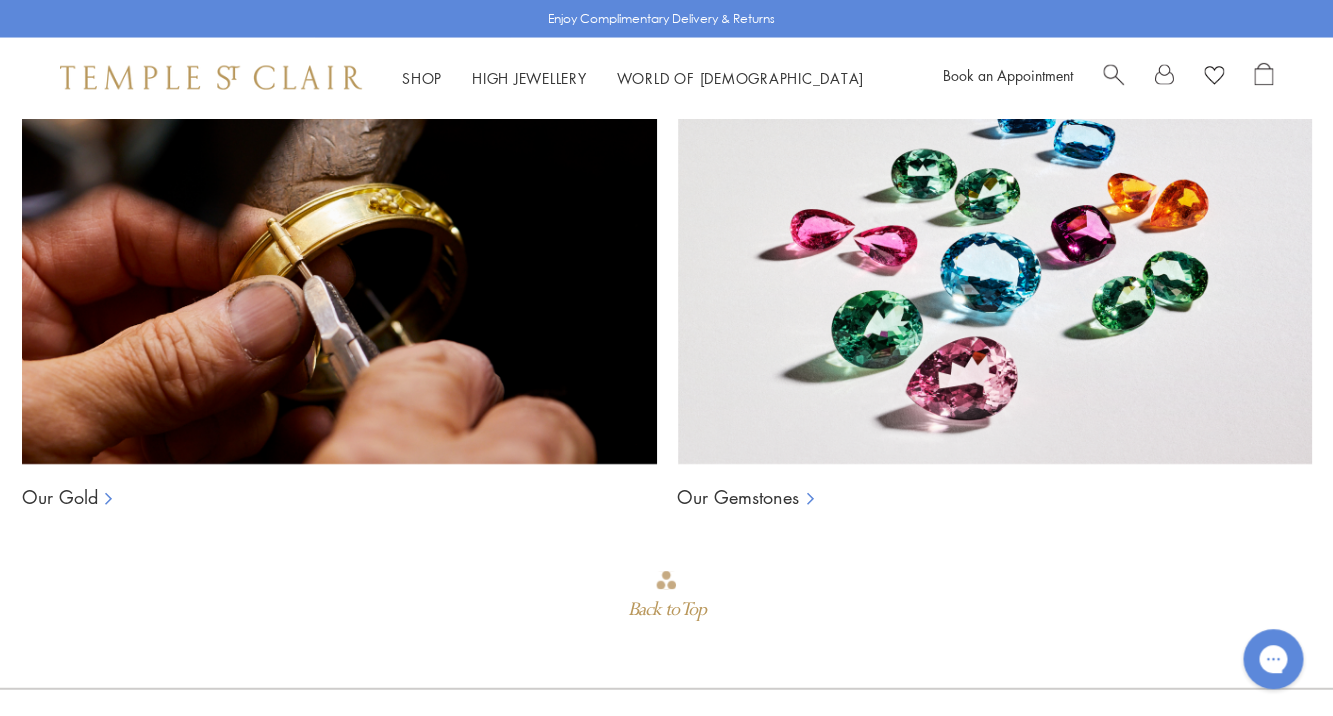 click at bounding box center (822, -292) 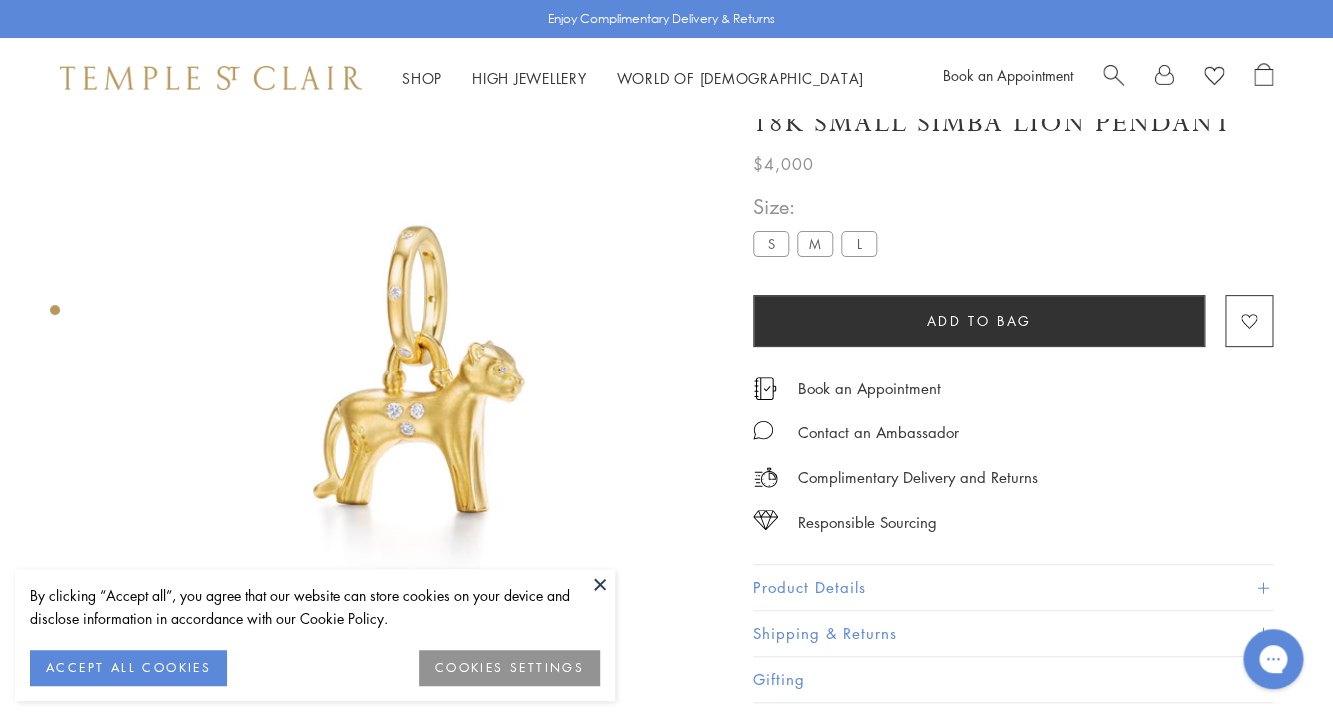 scroll, scrollTop: 0, scrollLeft: 0, axis: both 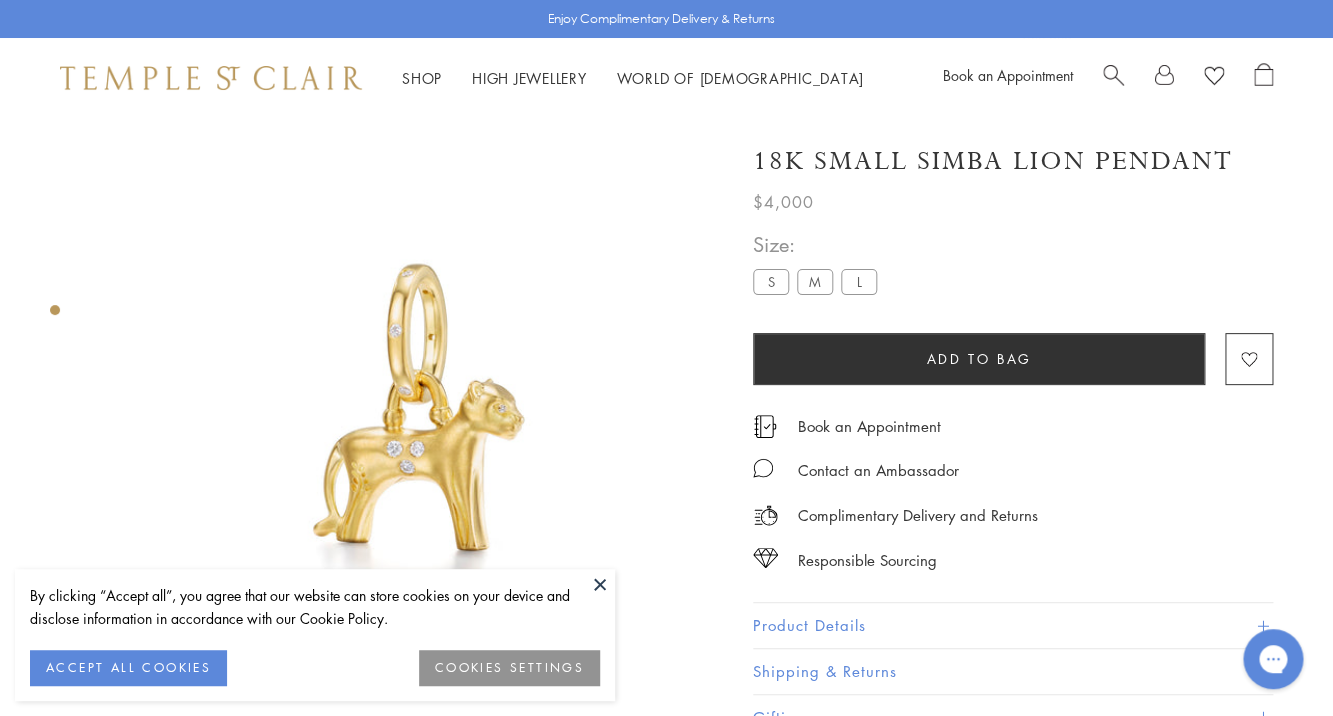 click on "M" at bounding box center (815, 281) 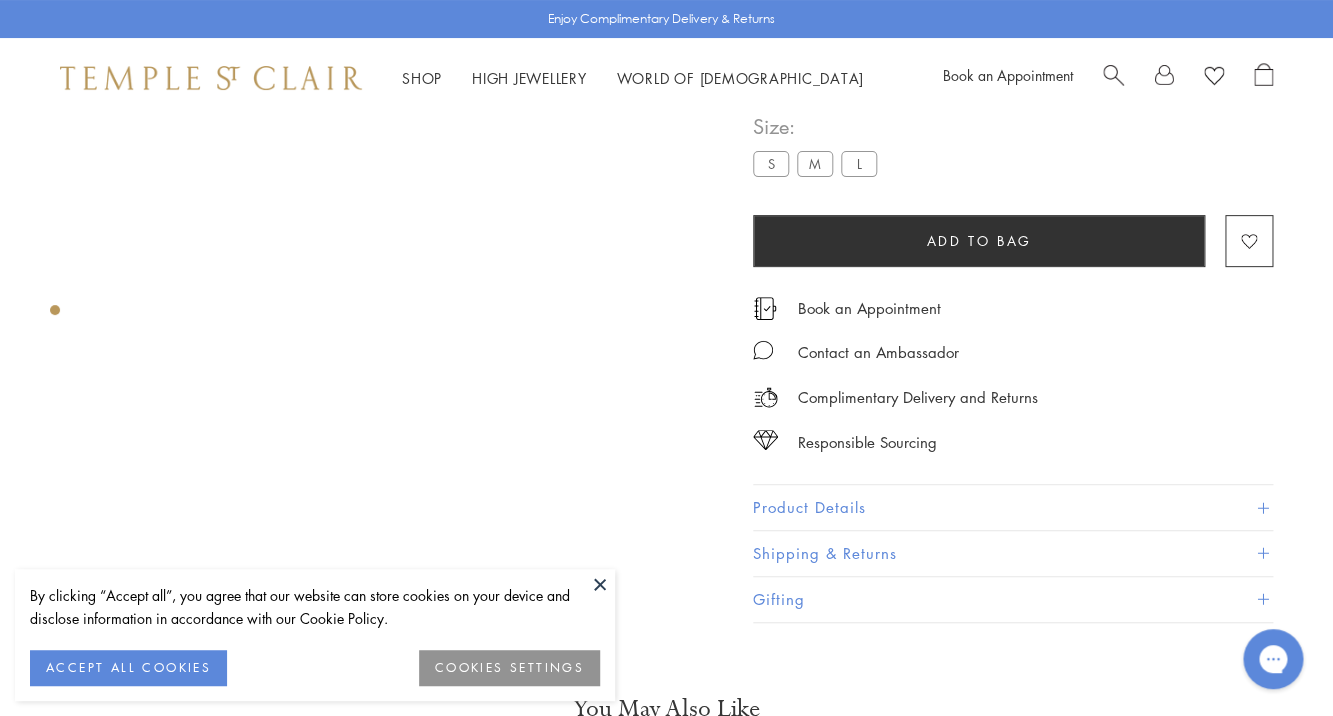 scroll, scrollTop: 0, scrollLeft: 0, axis: both 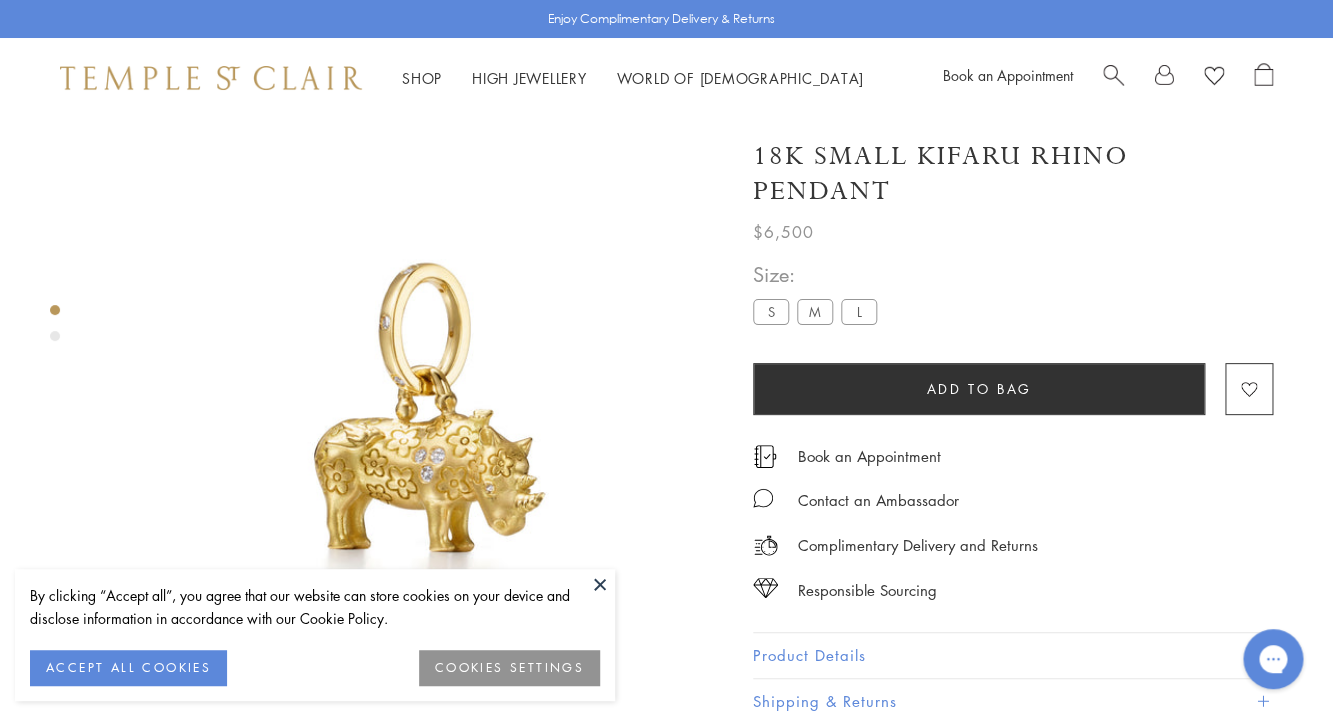 click at bounding box center [1113, 73] 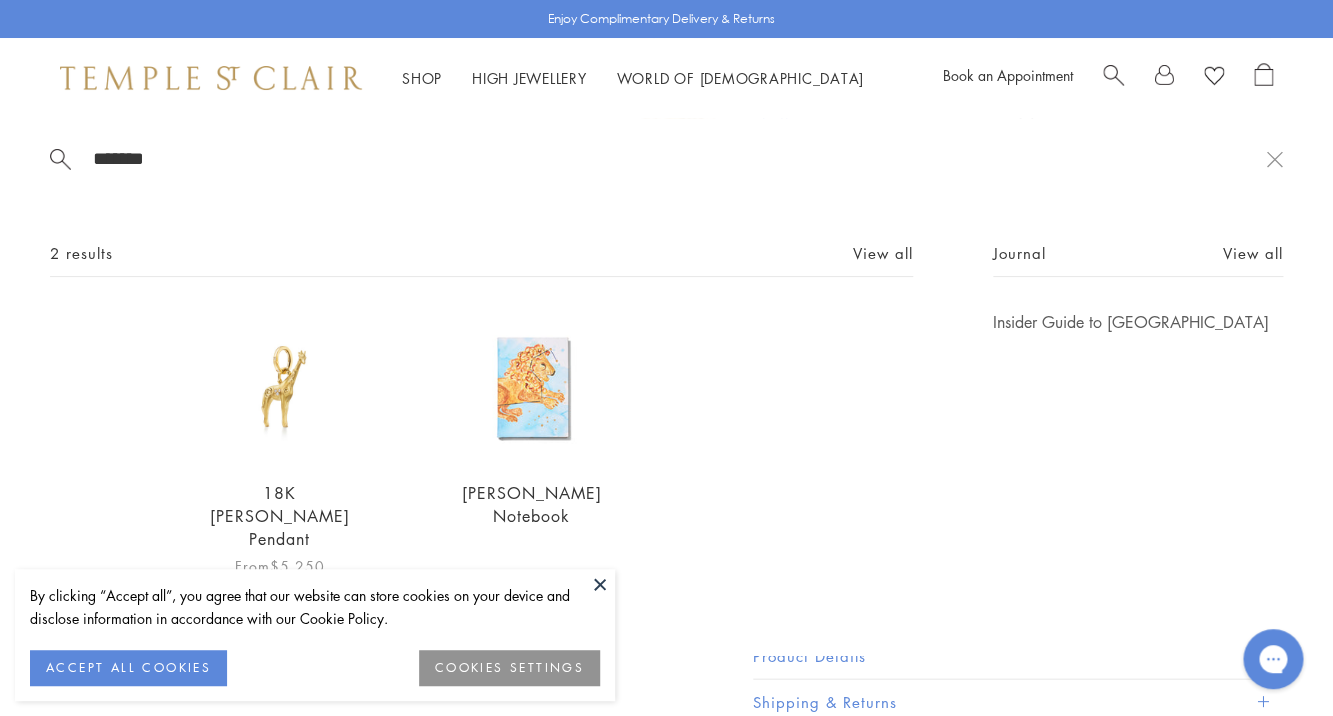 type on "*******" 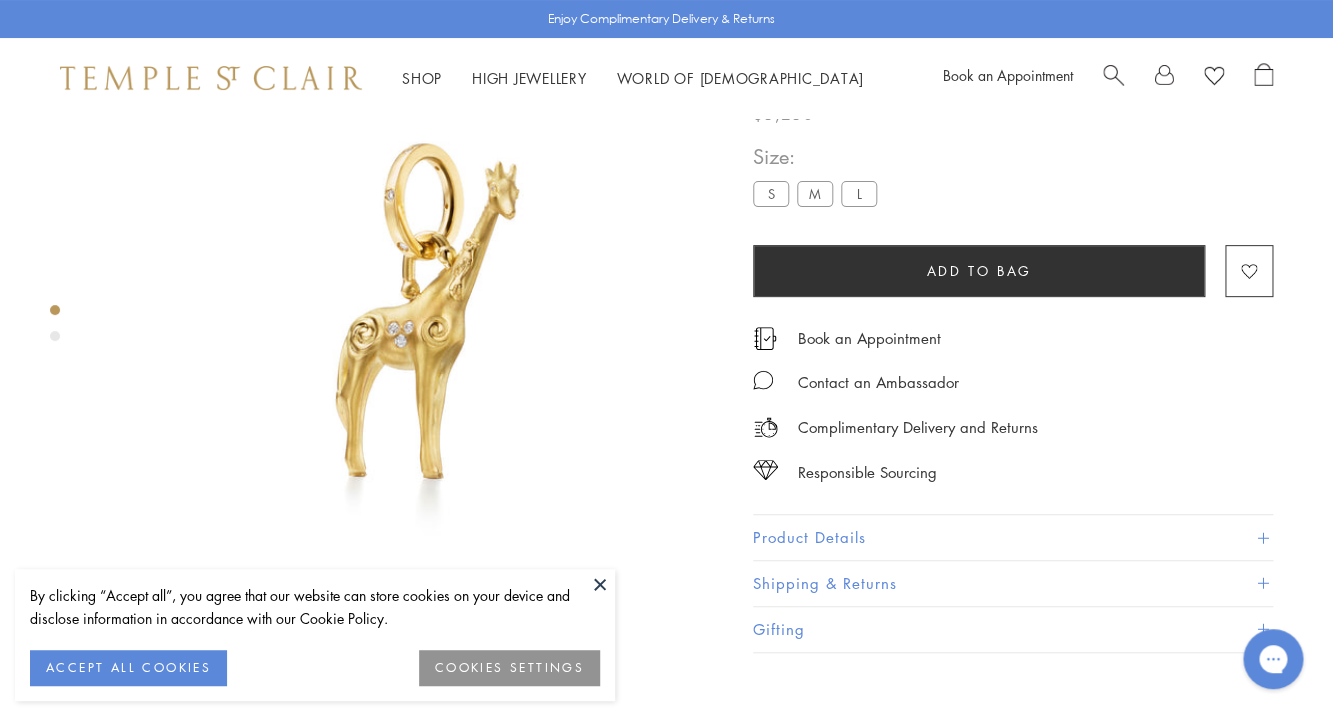 scroll, scrollTop: 0, scrollLeft: 0, axis: both 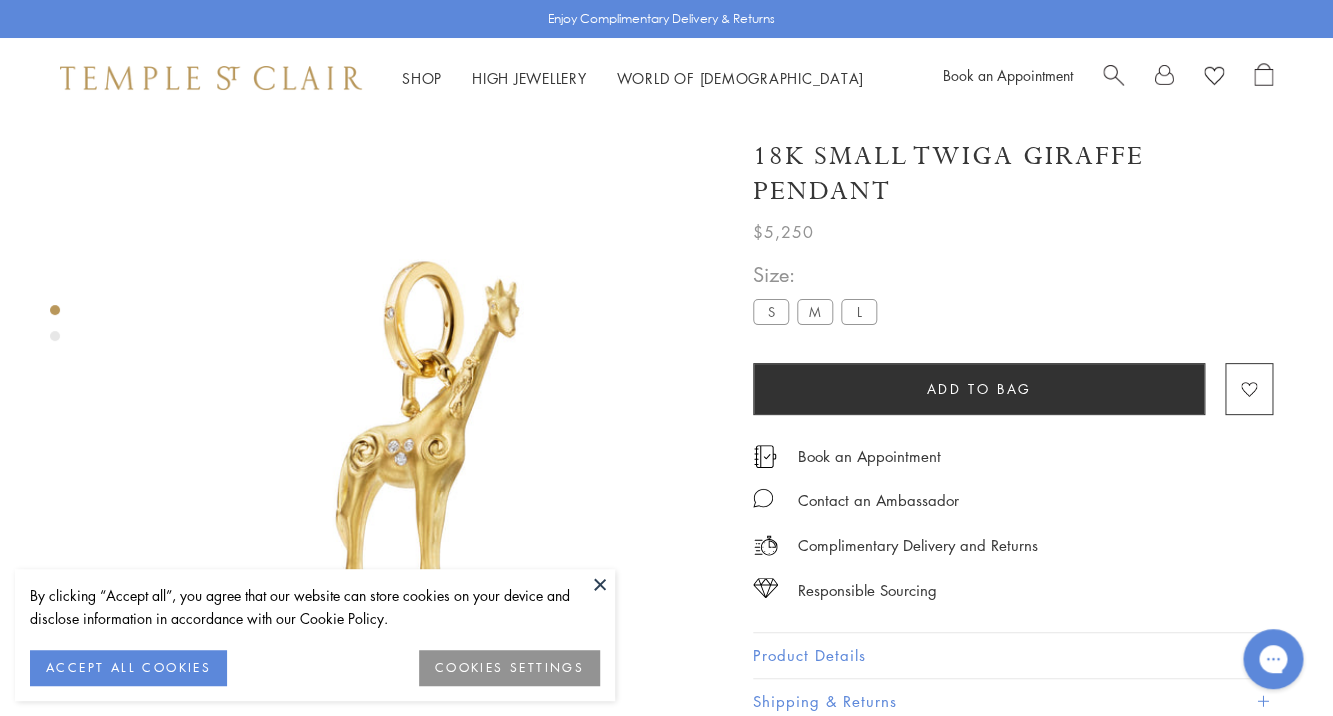 click at bounding box center [1113, 73] 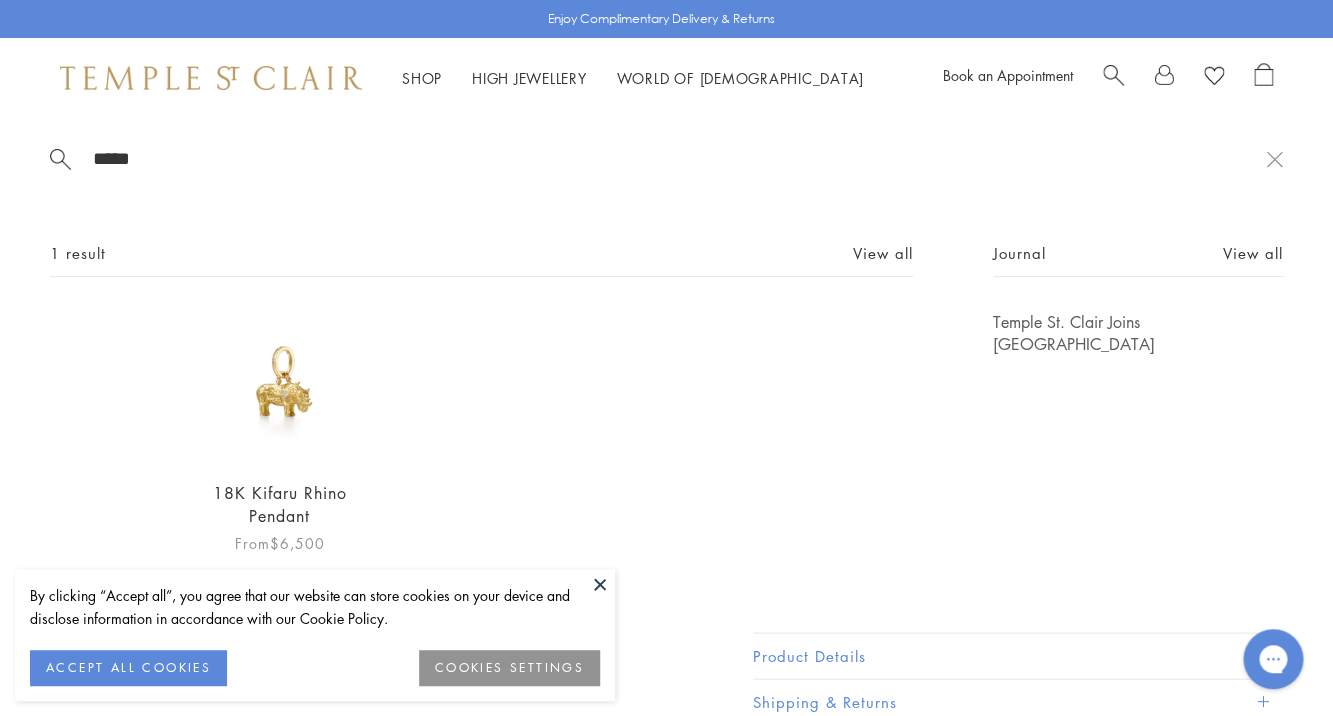 type on "*****" 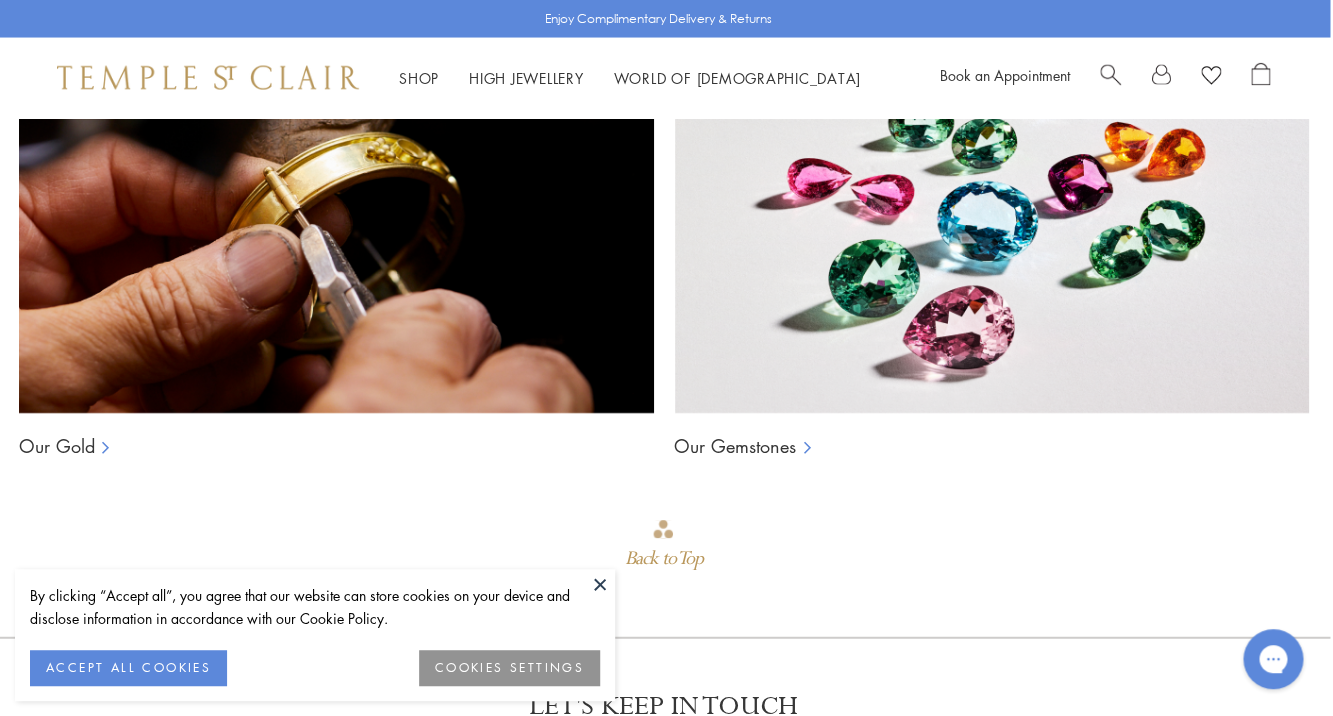 scroll, scrollTop: 1390, scrollLeft: 4, axis: both 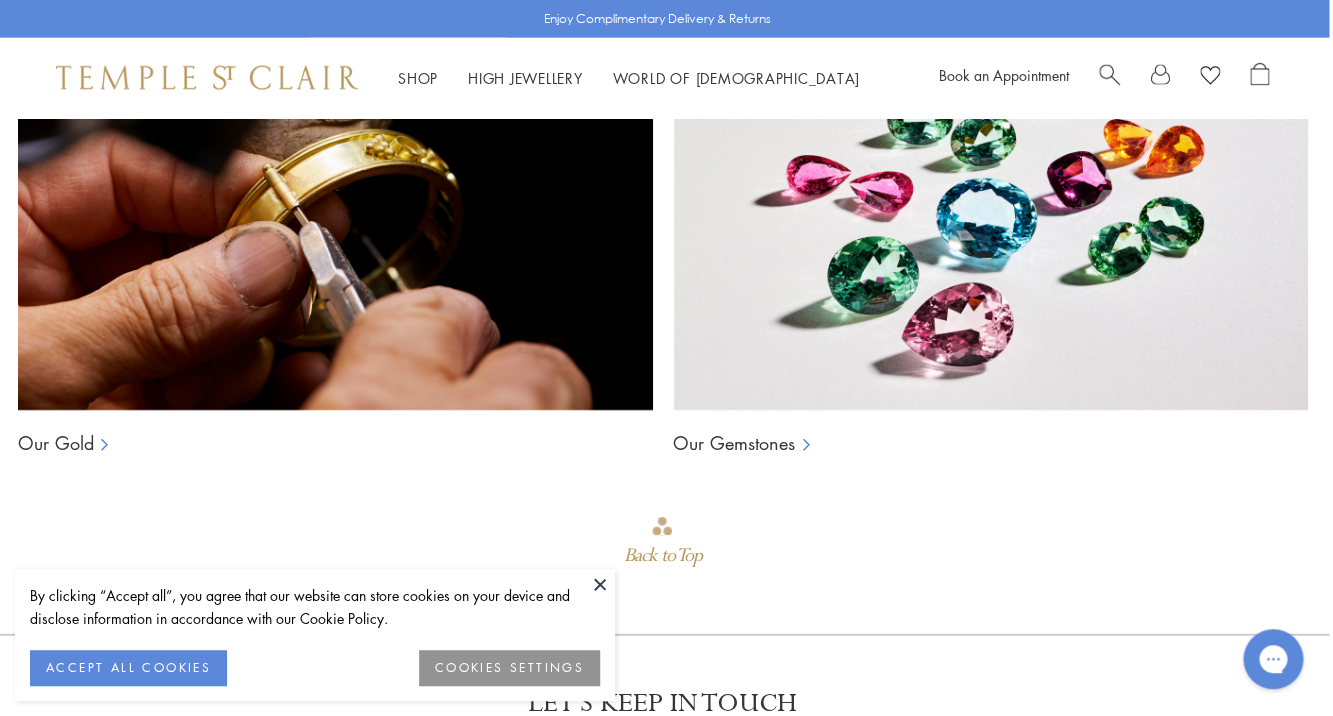 click at bounding box center (197, -346) 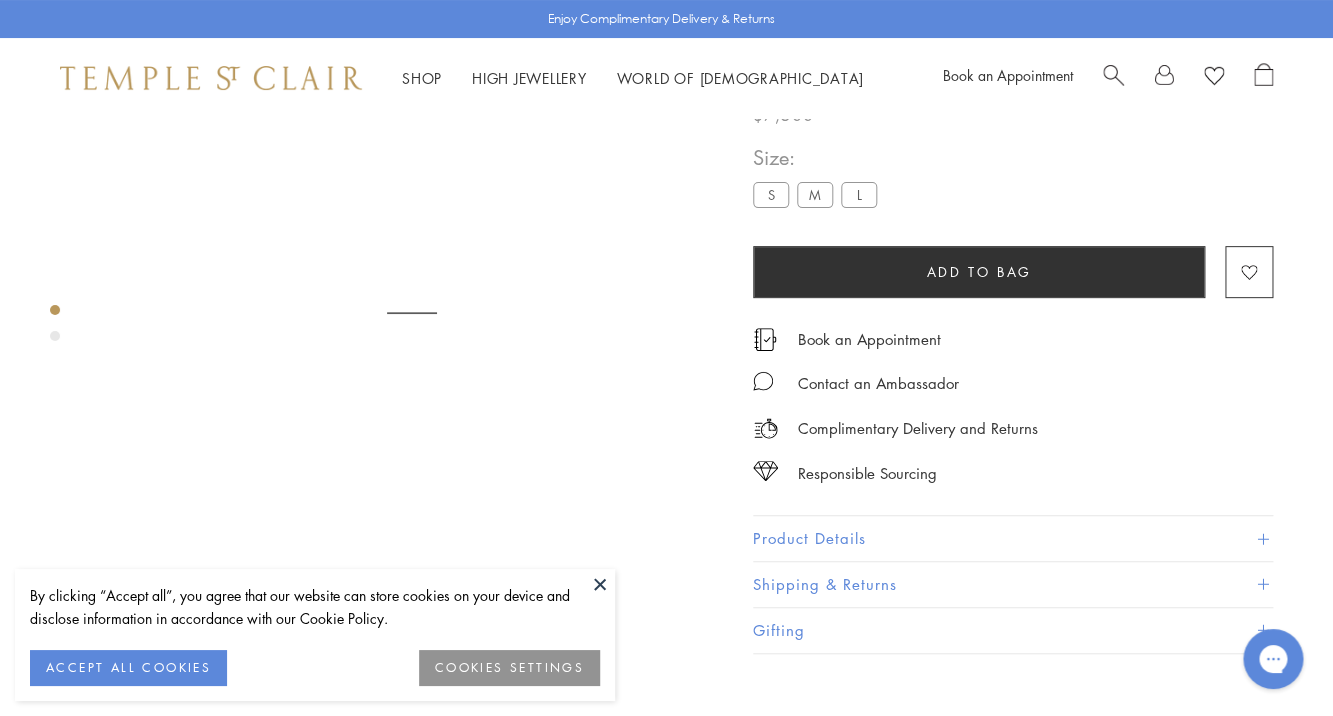 scroll, scrollTop: 118, scrollLeft: 0, axis: vertical 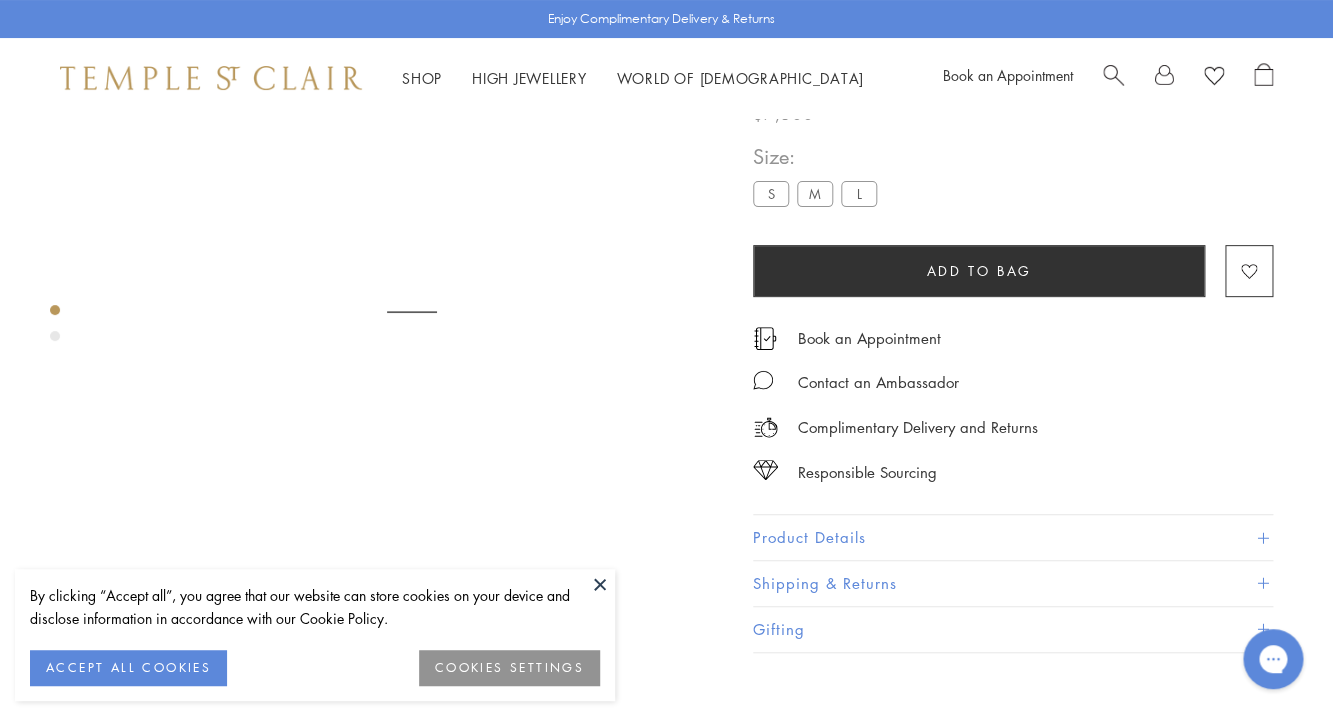 click on "S" at bounding box center (771, 194) 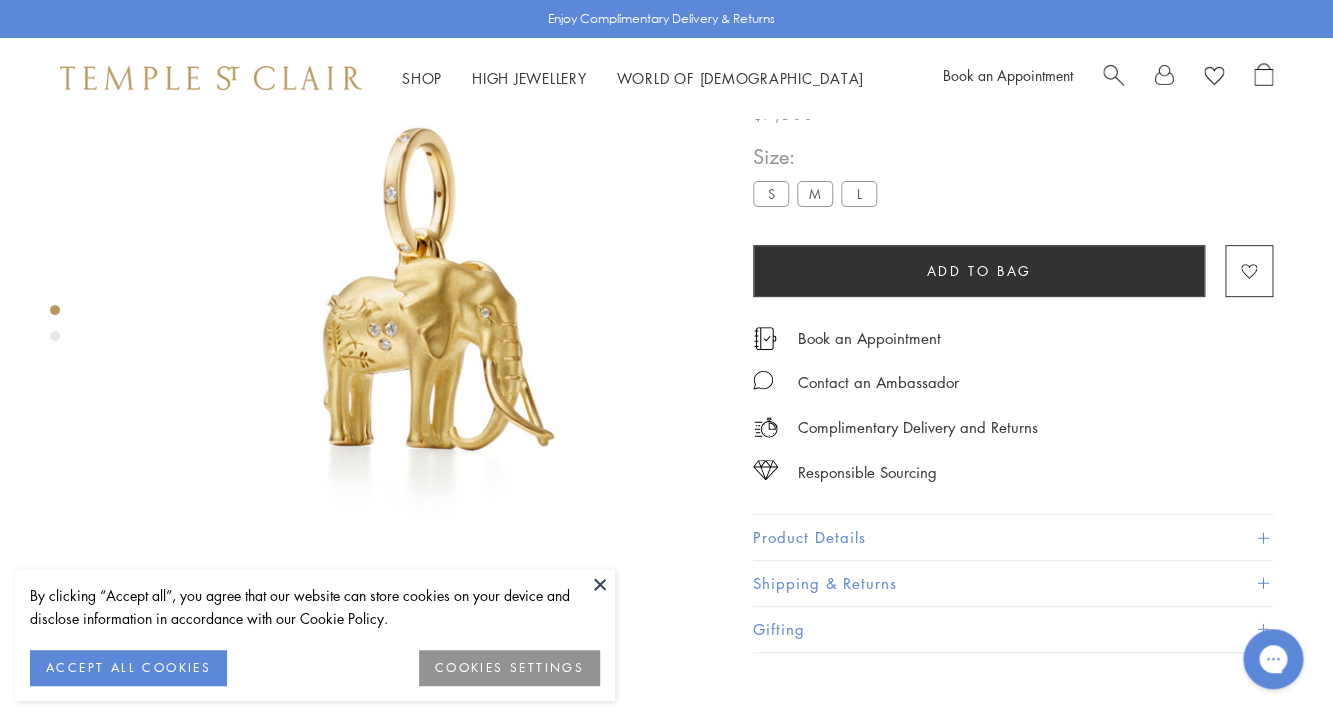 click on "M" at bounding box center [815, 194] 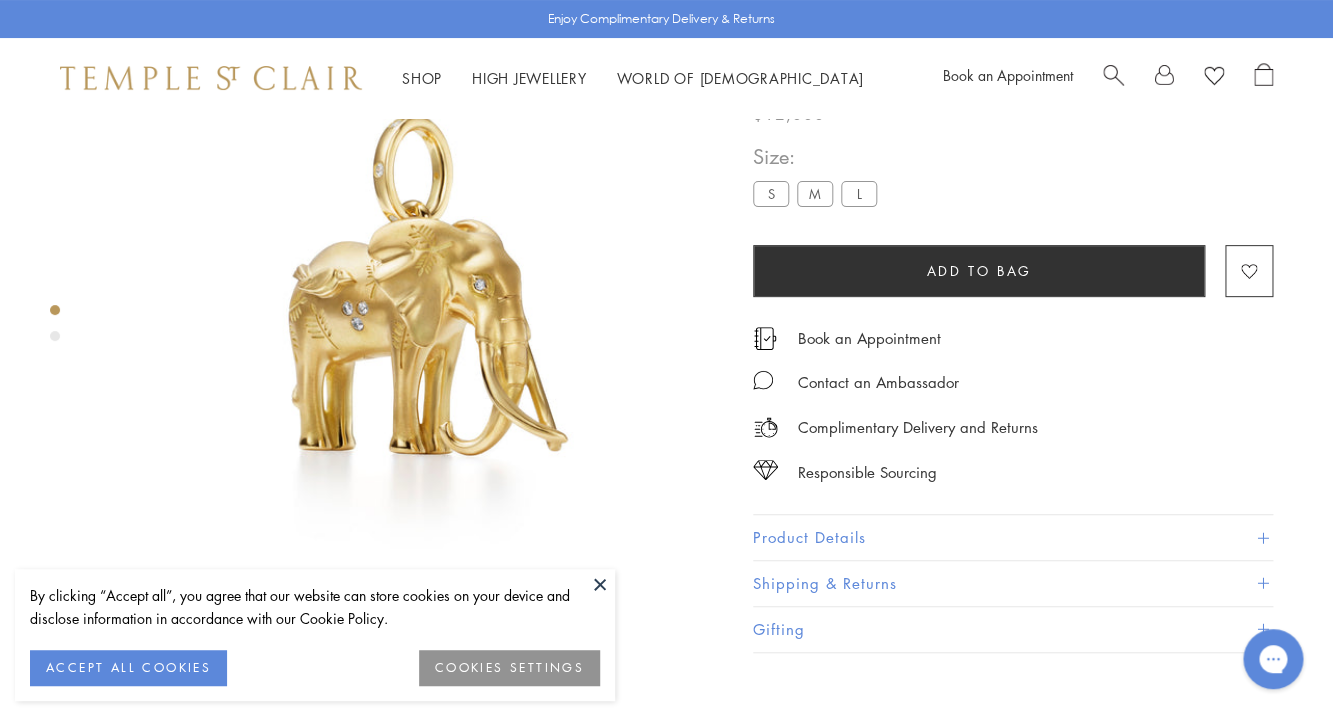 click on "L" at bounding box center (859, 194) 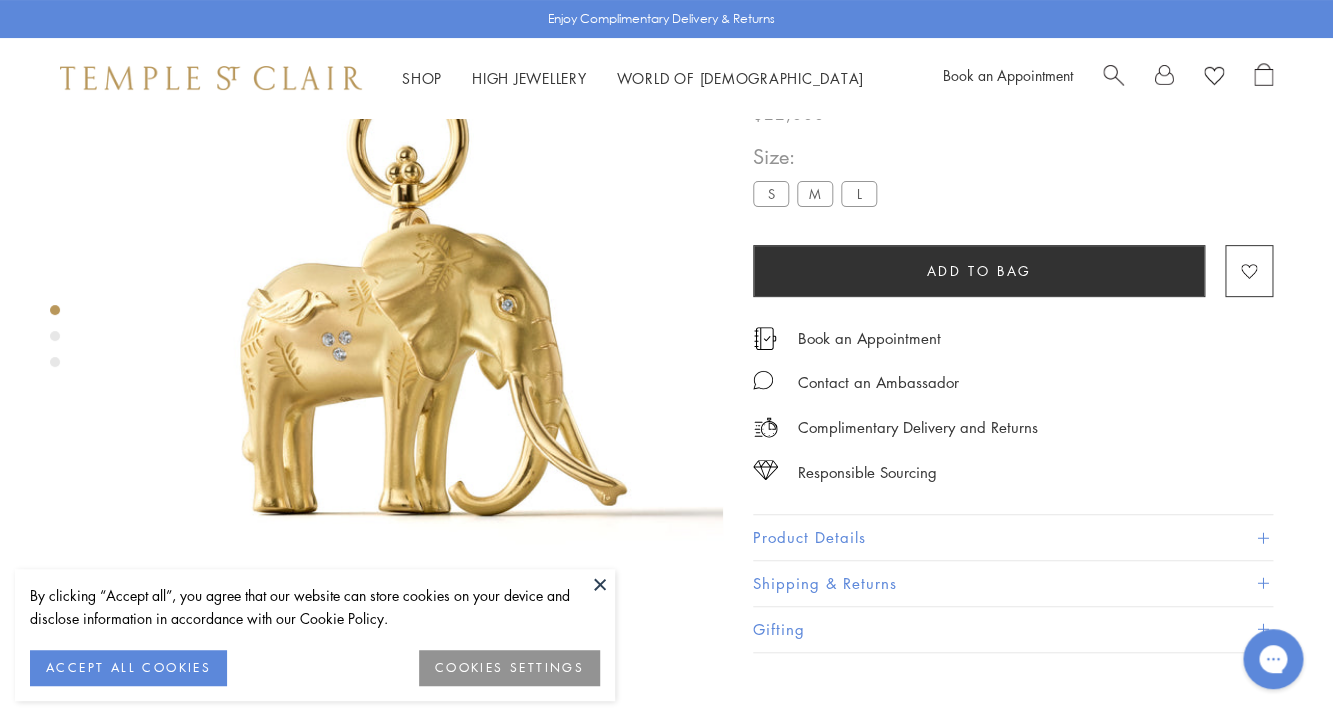 click on "S" at bounding box center (771, 194) 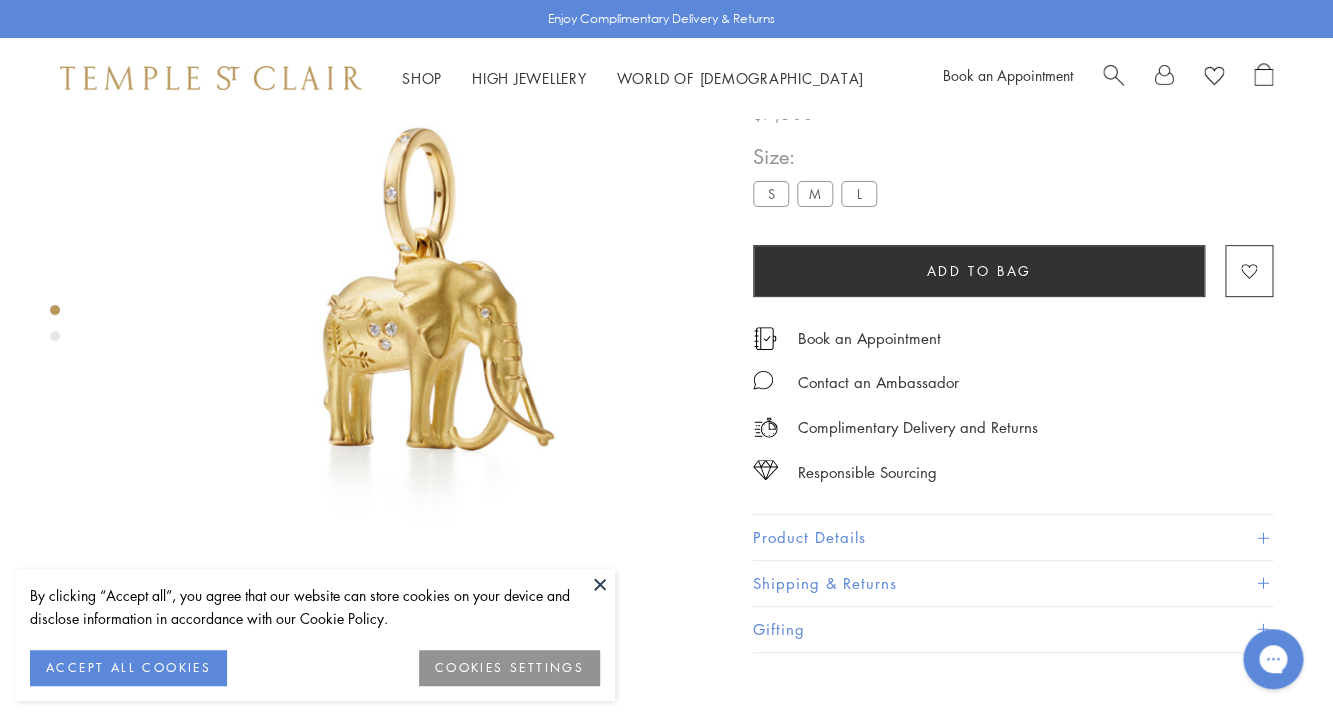scroll, scrollTop: 0, scrollLeft: 0, axis: both 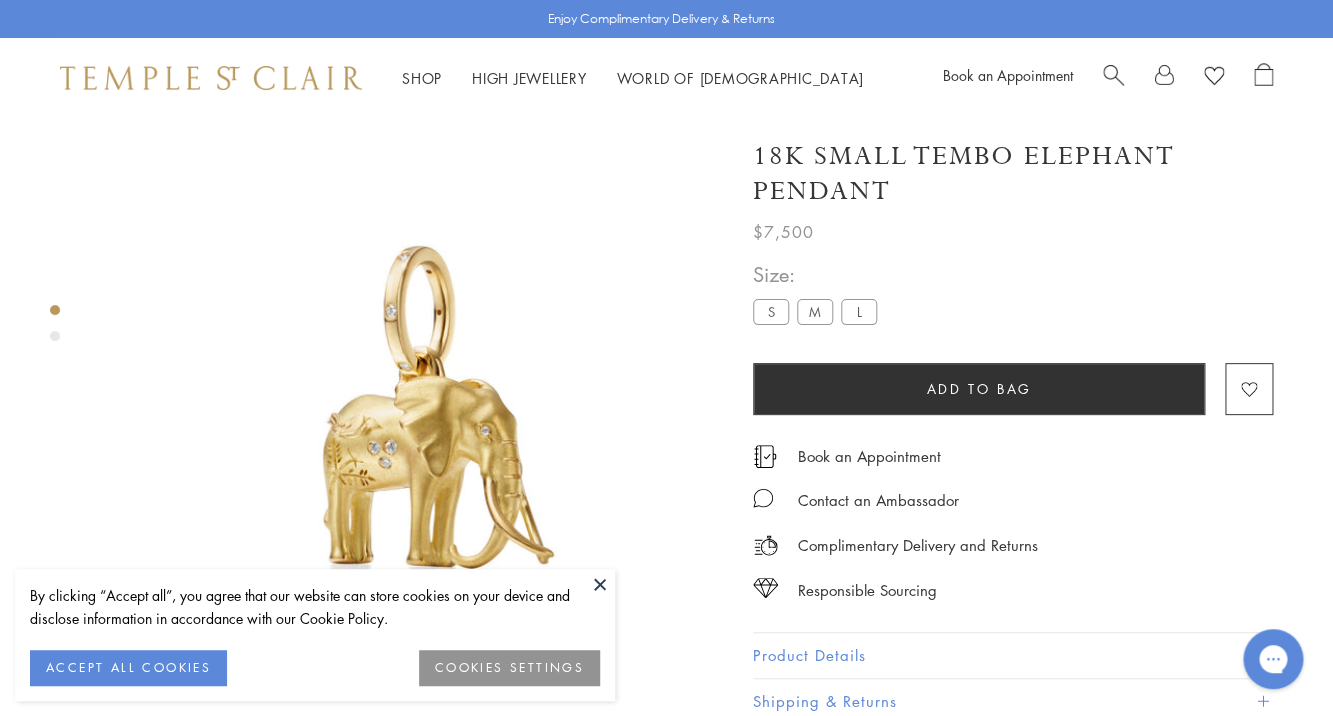click at bounding box center [1113, 73] 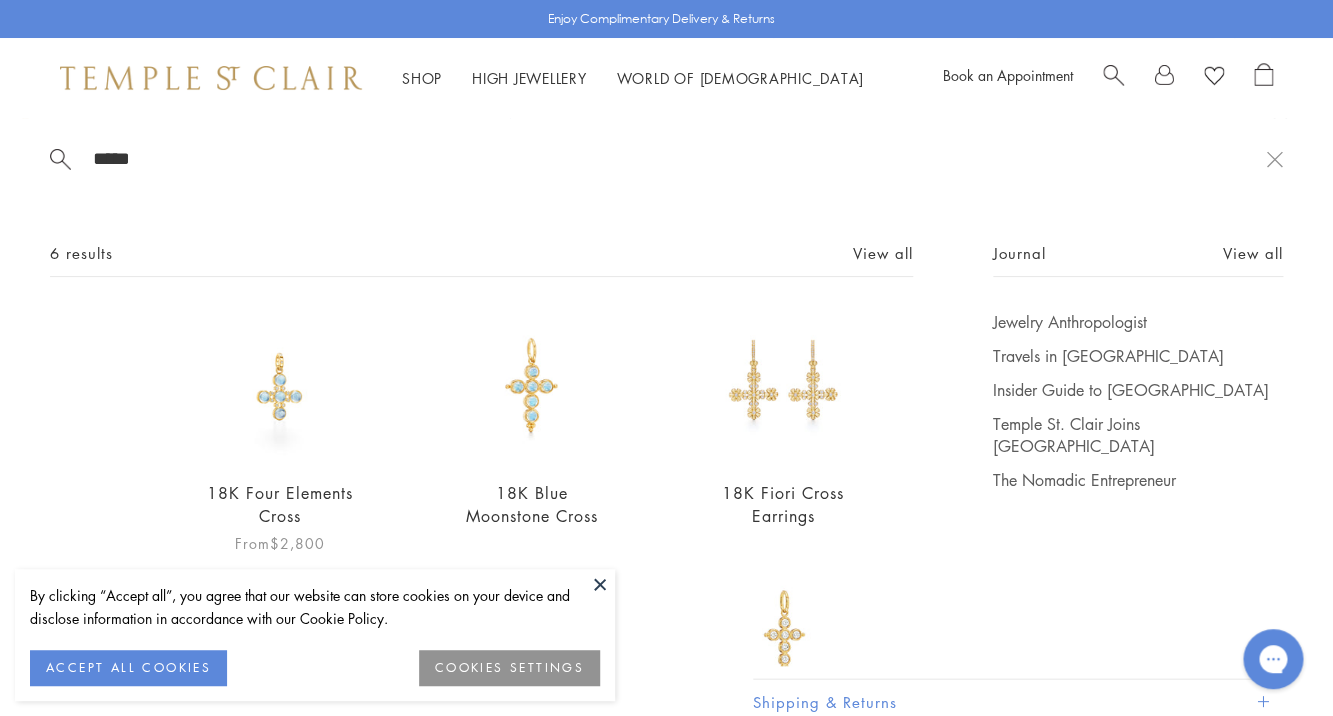 type on "*****" 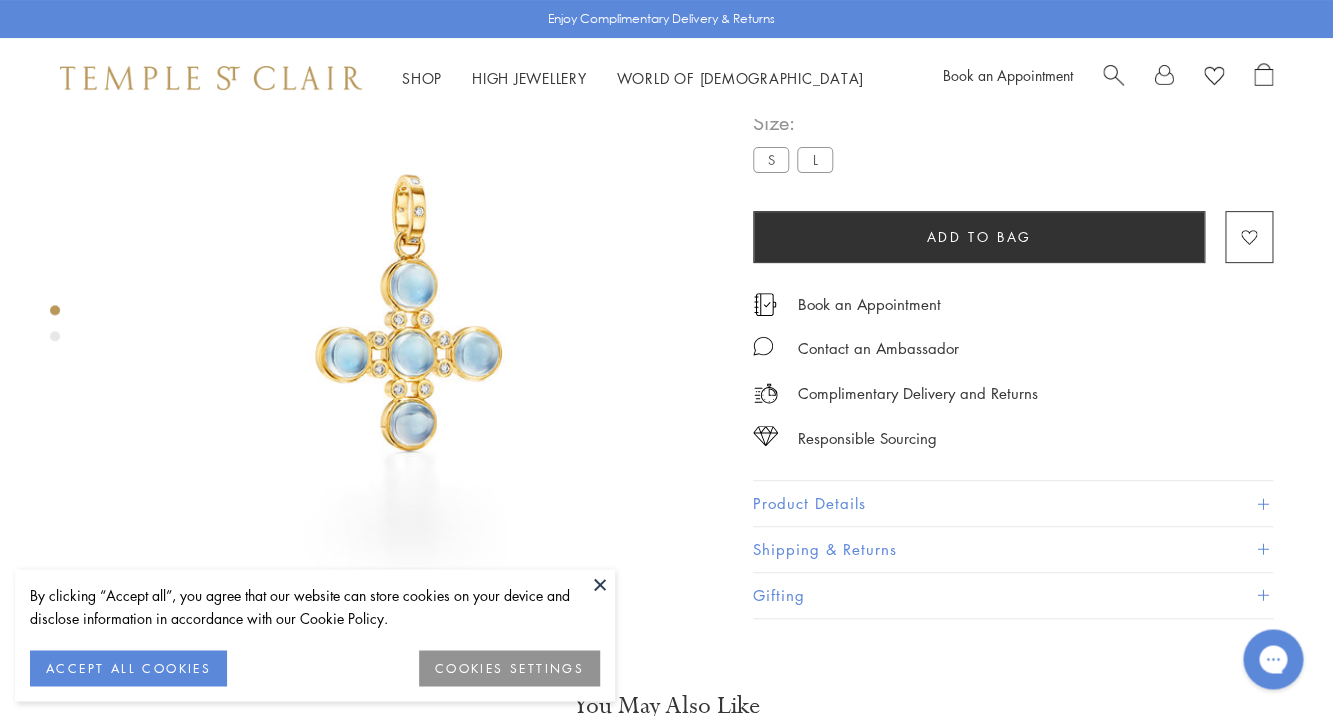 scroll, scrollTop: 118, scrollLeft: 0, axis: vertical 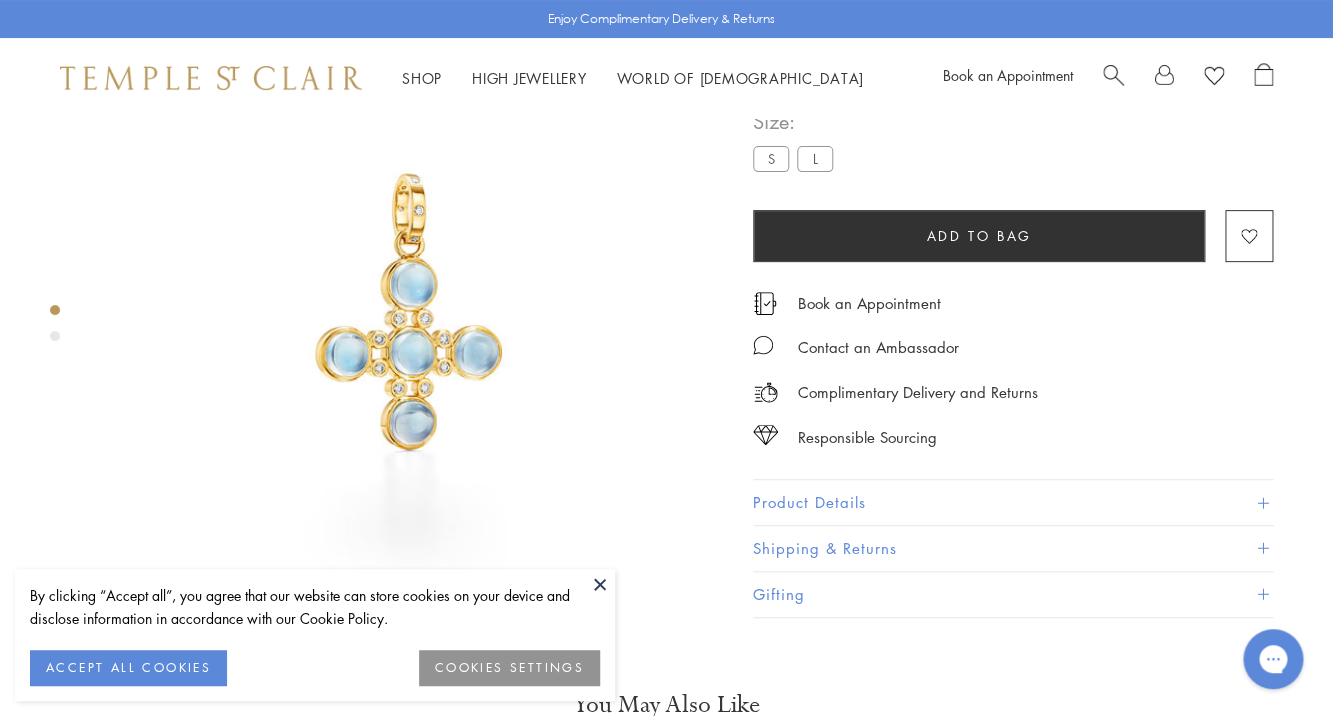 click at bounding box center [1113, 73] 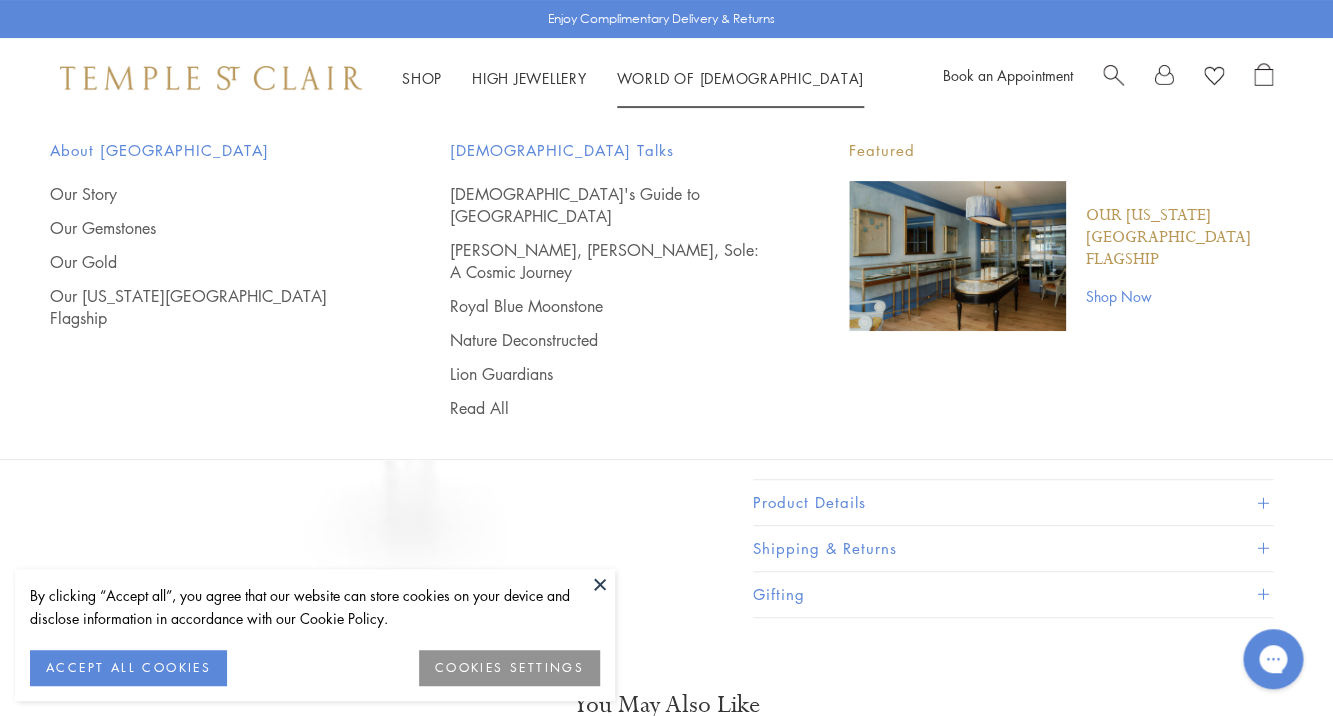 click at bounding box center (1113, 73) 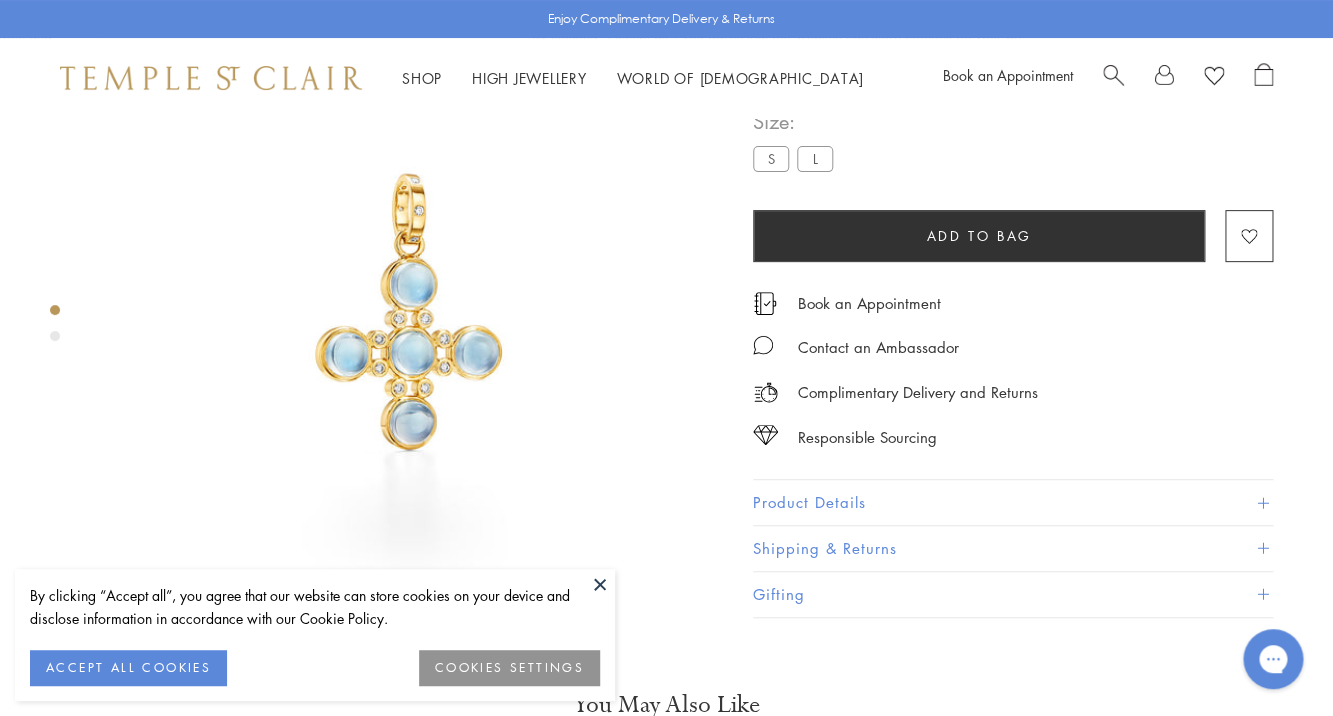click at bounding box center (1113, 73) 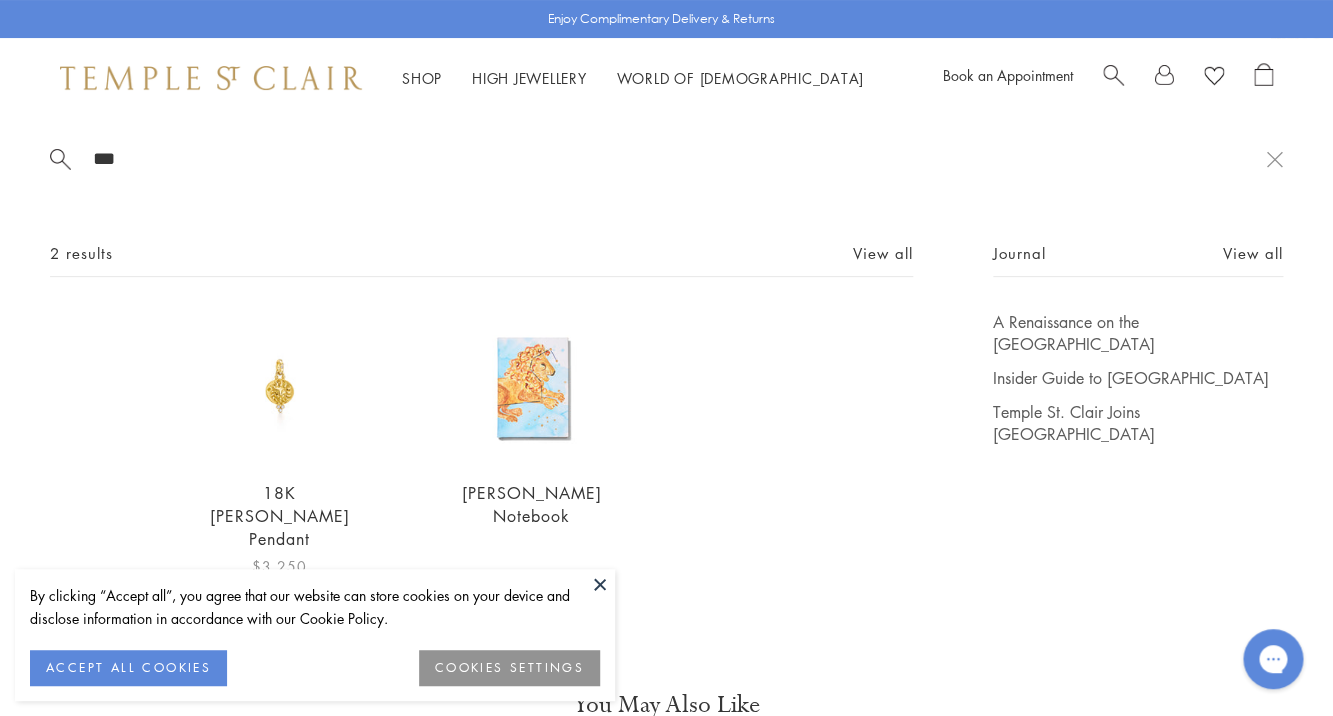 type on "***" 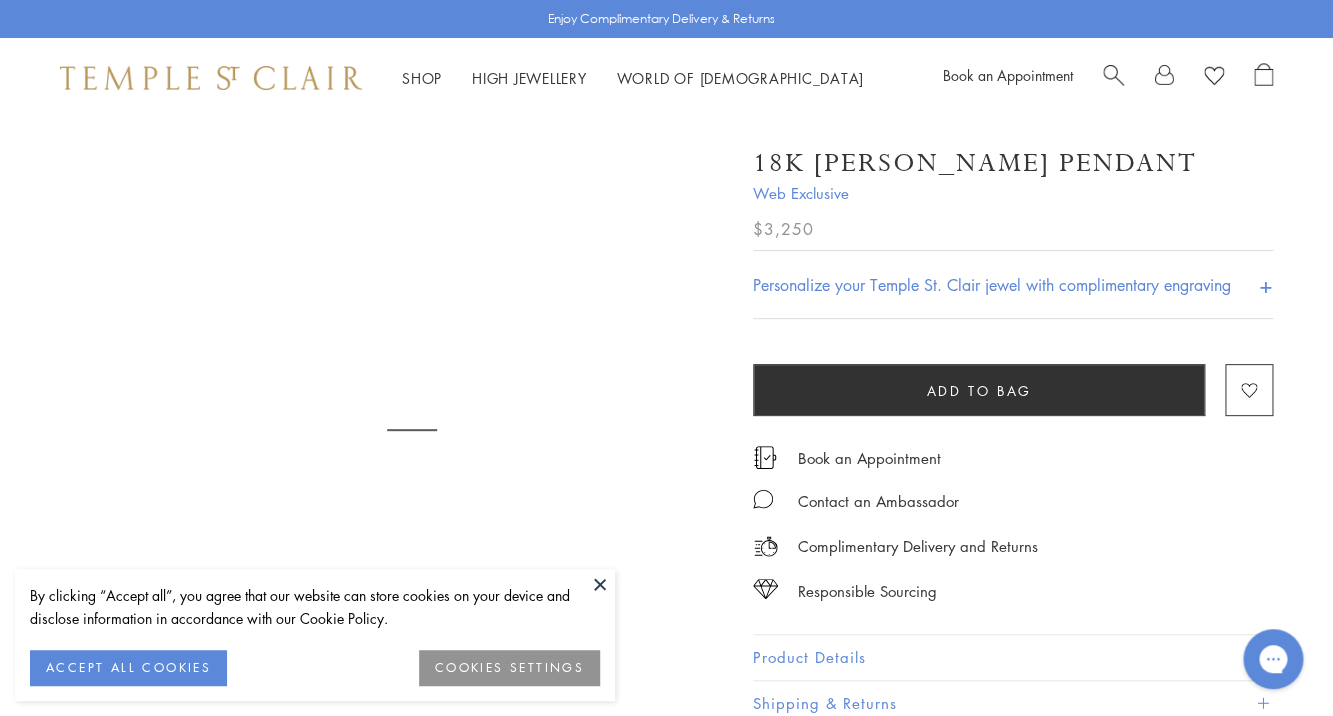 scroll, scrollTop: 0, scrollLeft: 0, axis: both 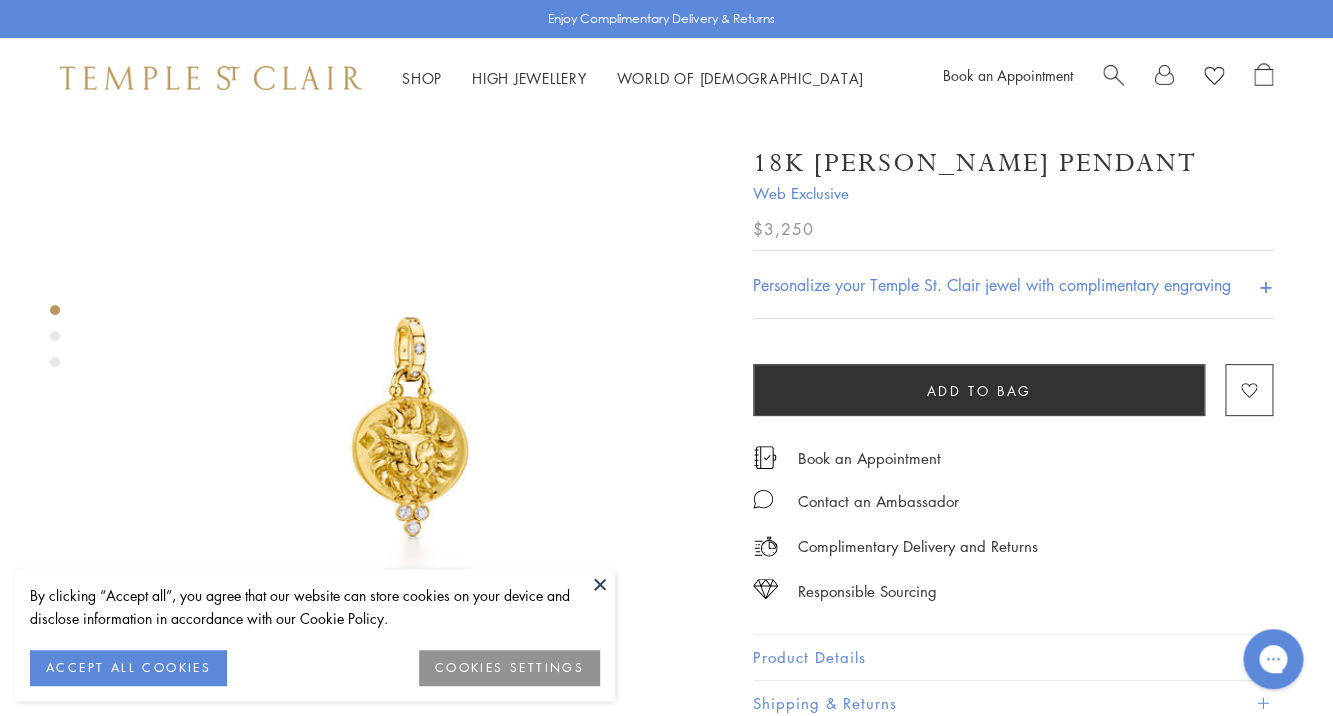 click at bounding box center [1113, 73] 